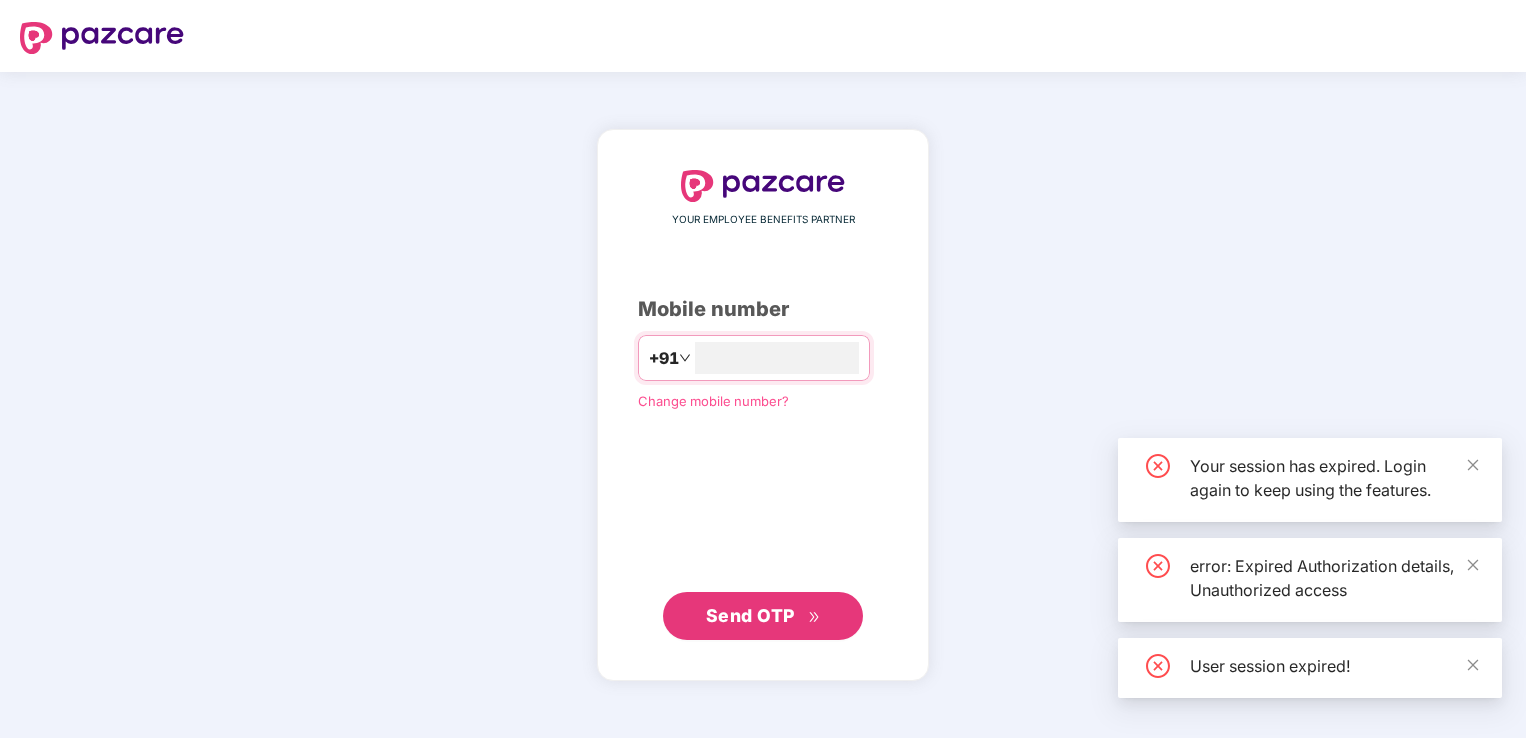 scroll, scrollTop: 0, scrollLeft: 0, axis: both 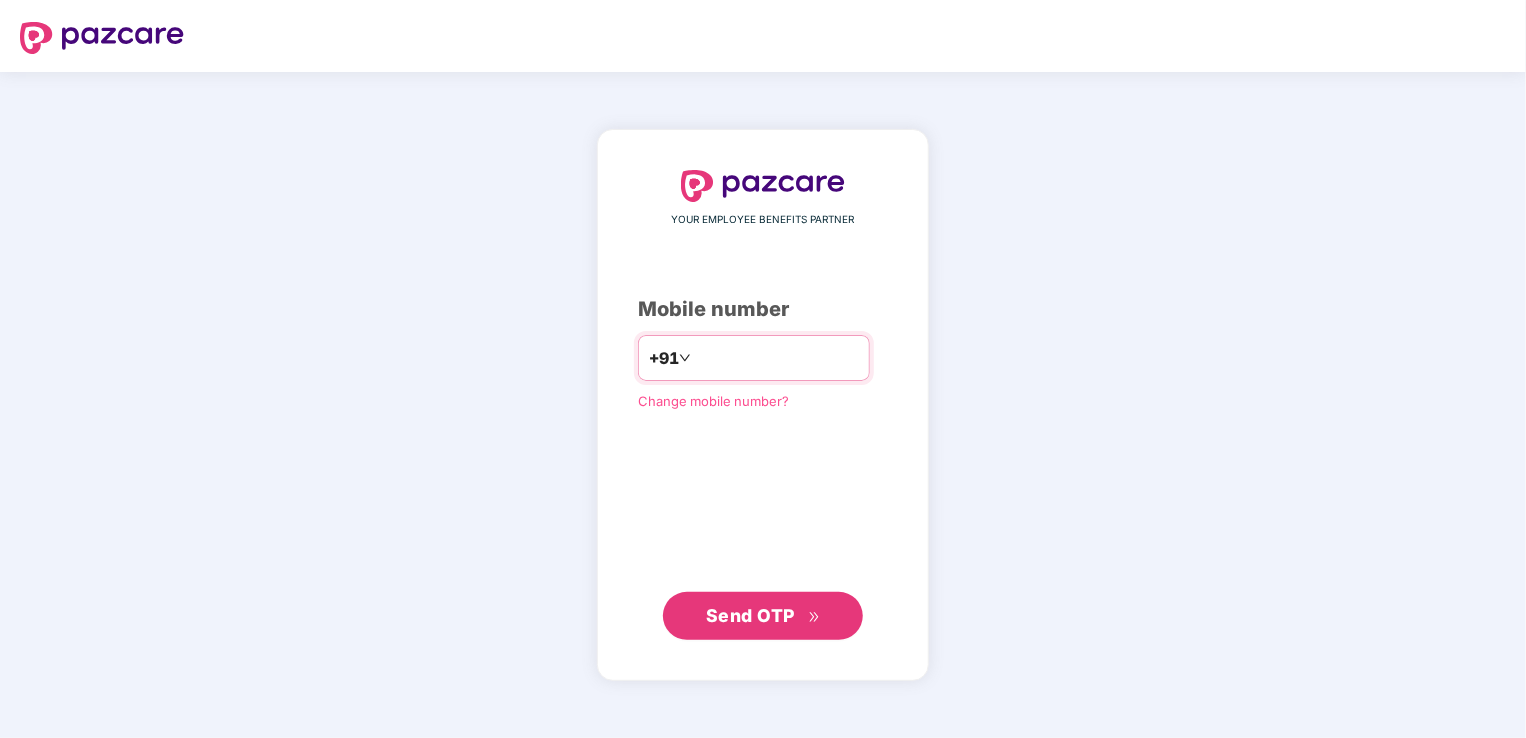 click at bounding box center (777, 358) 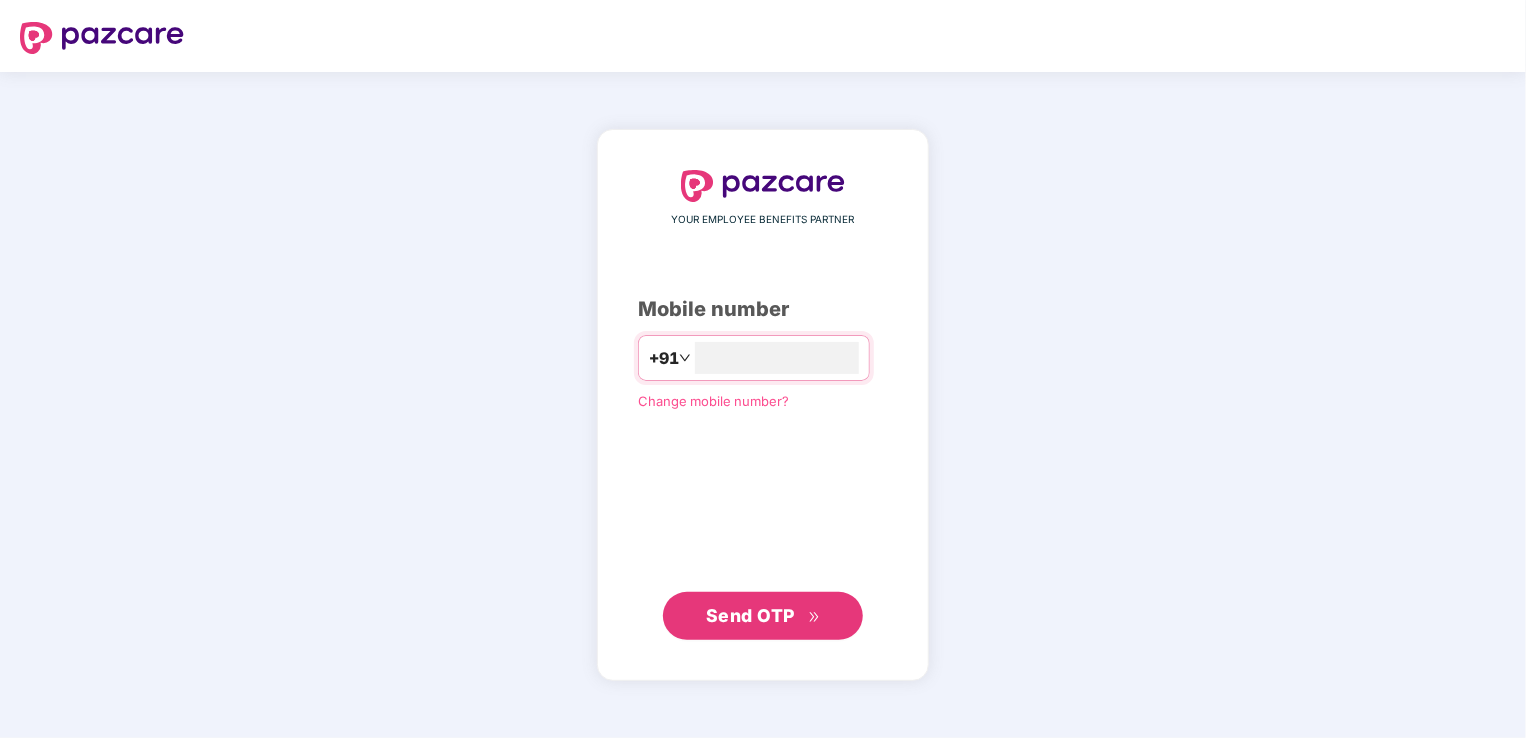 type on "**********" 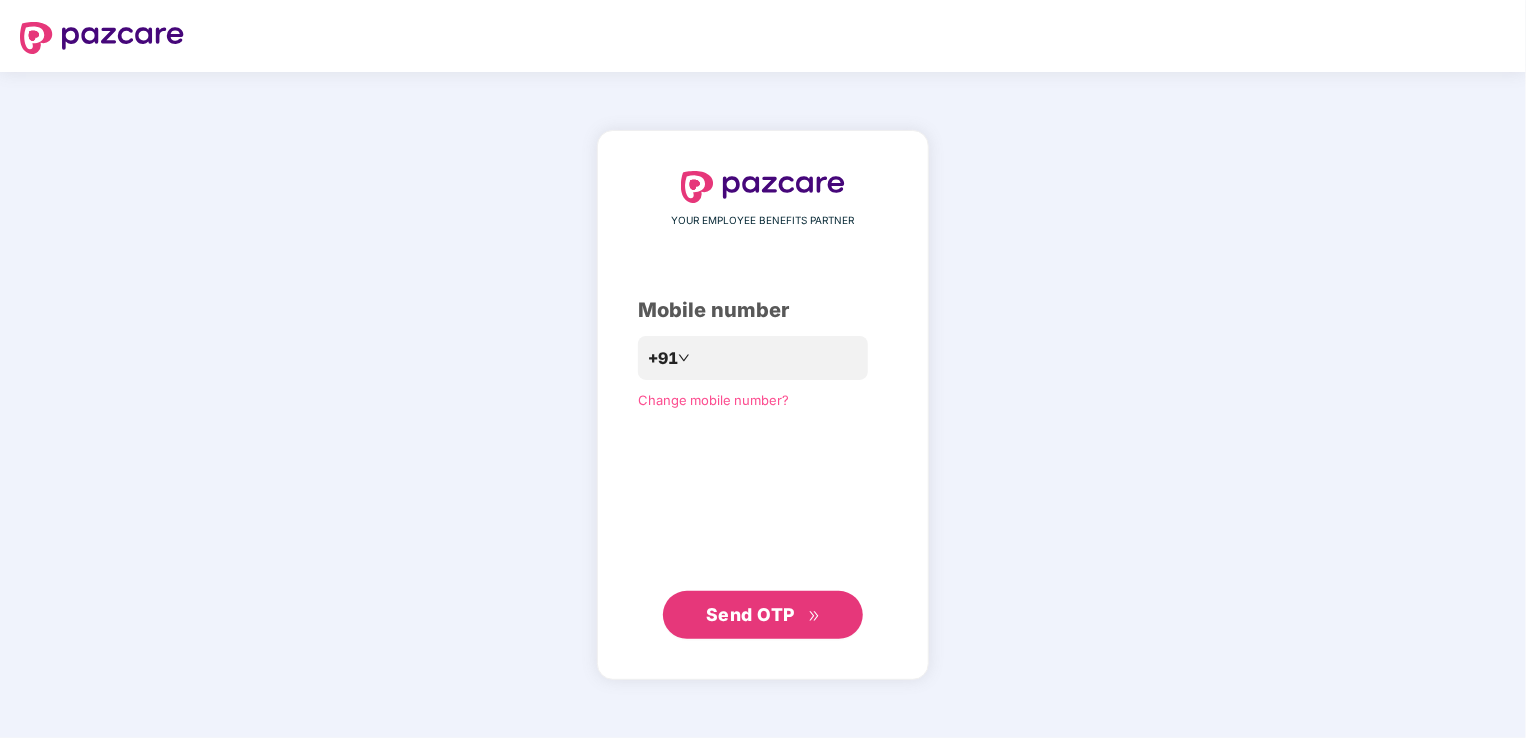 click on "Send OTP" at bounding box center [763, 615] 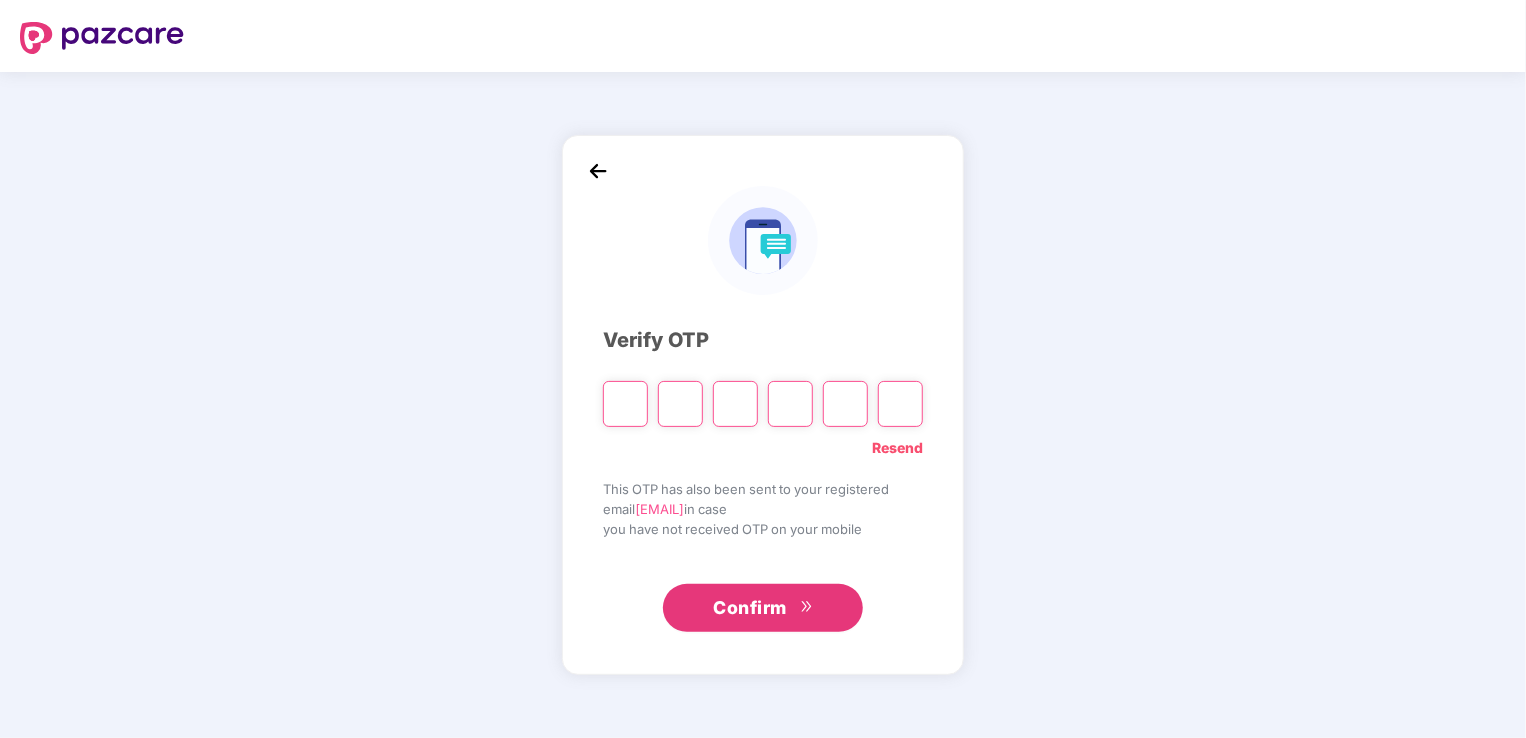 type on "*" 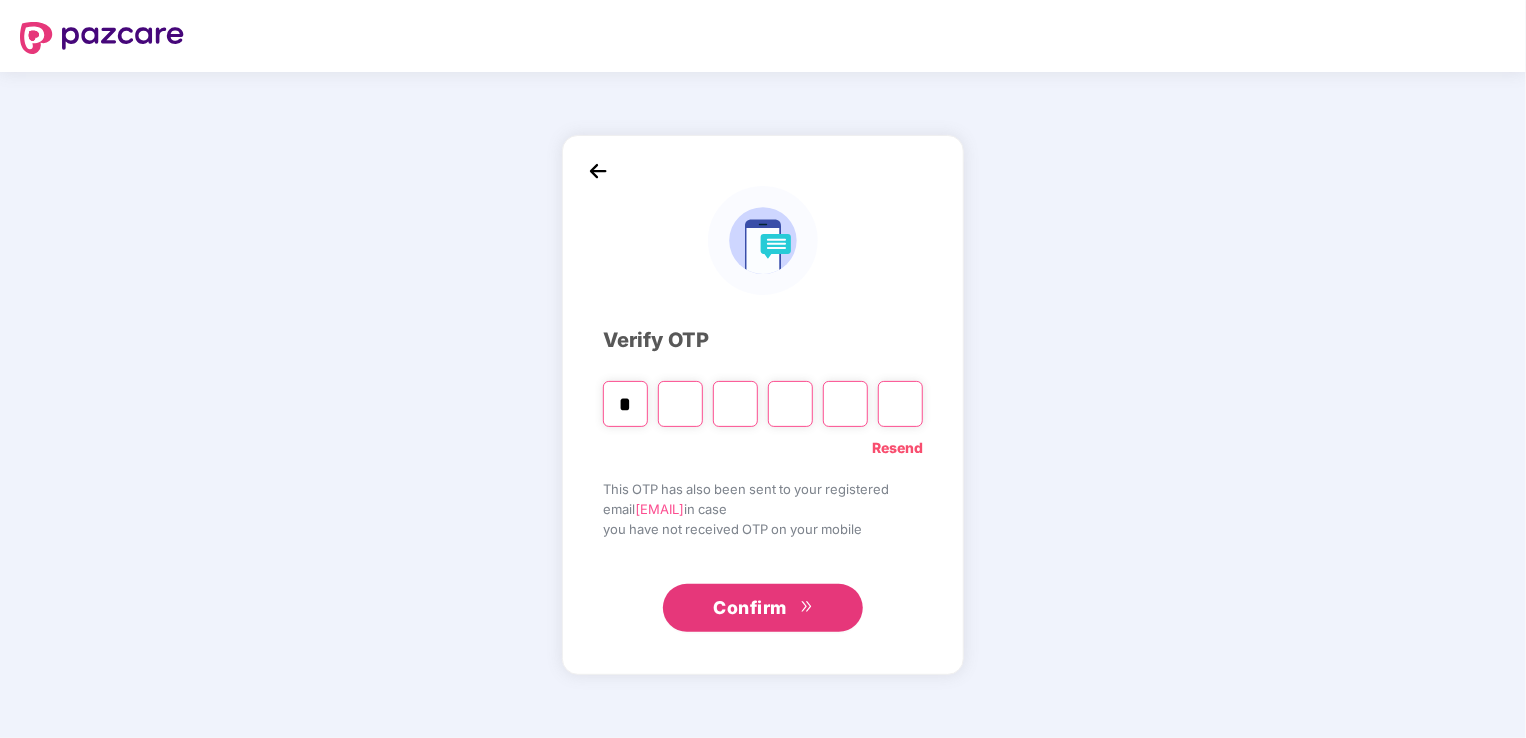 type on "*" 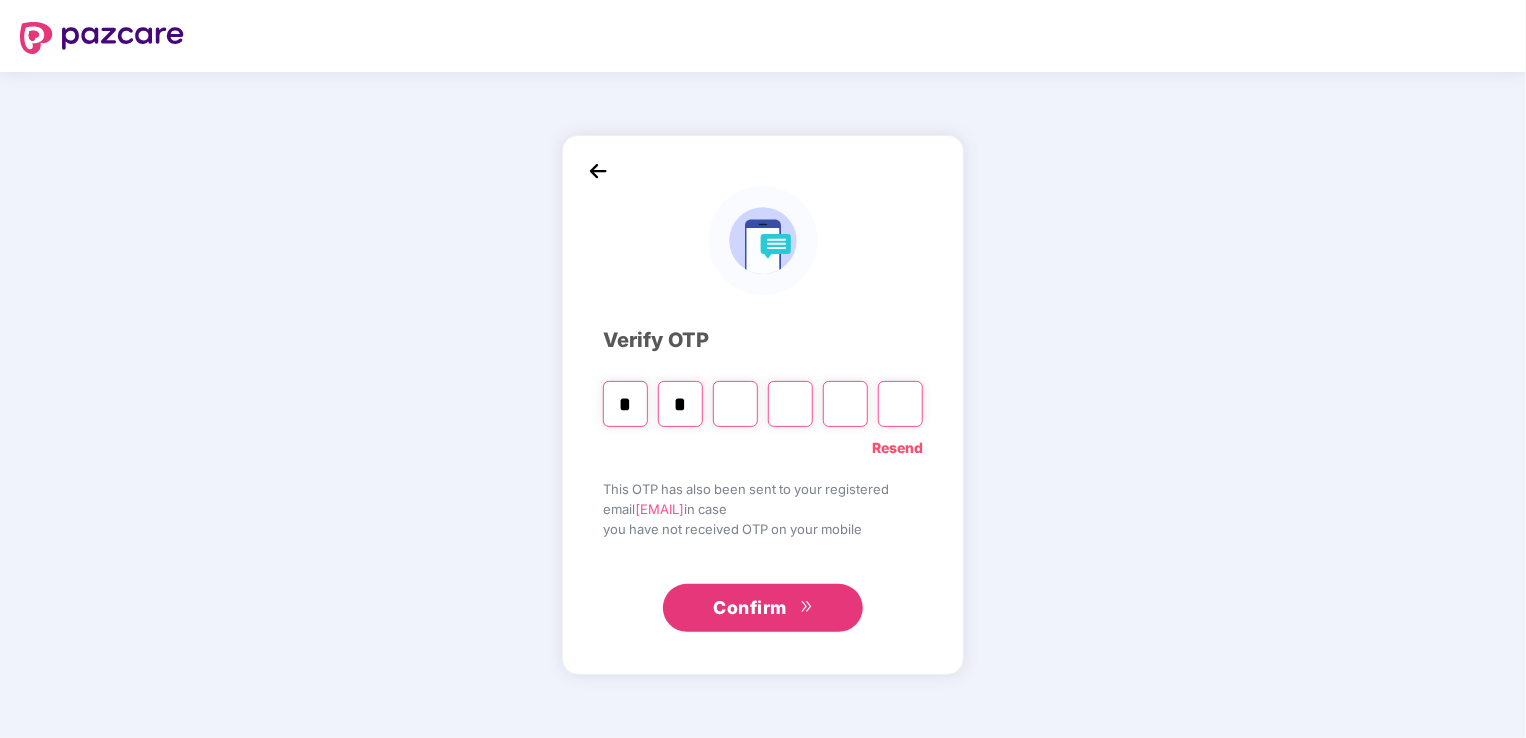 type on "*" 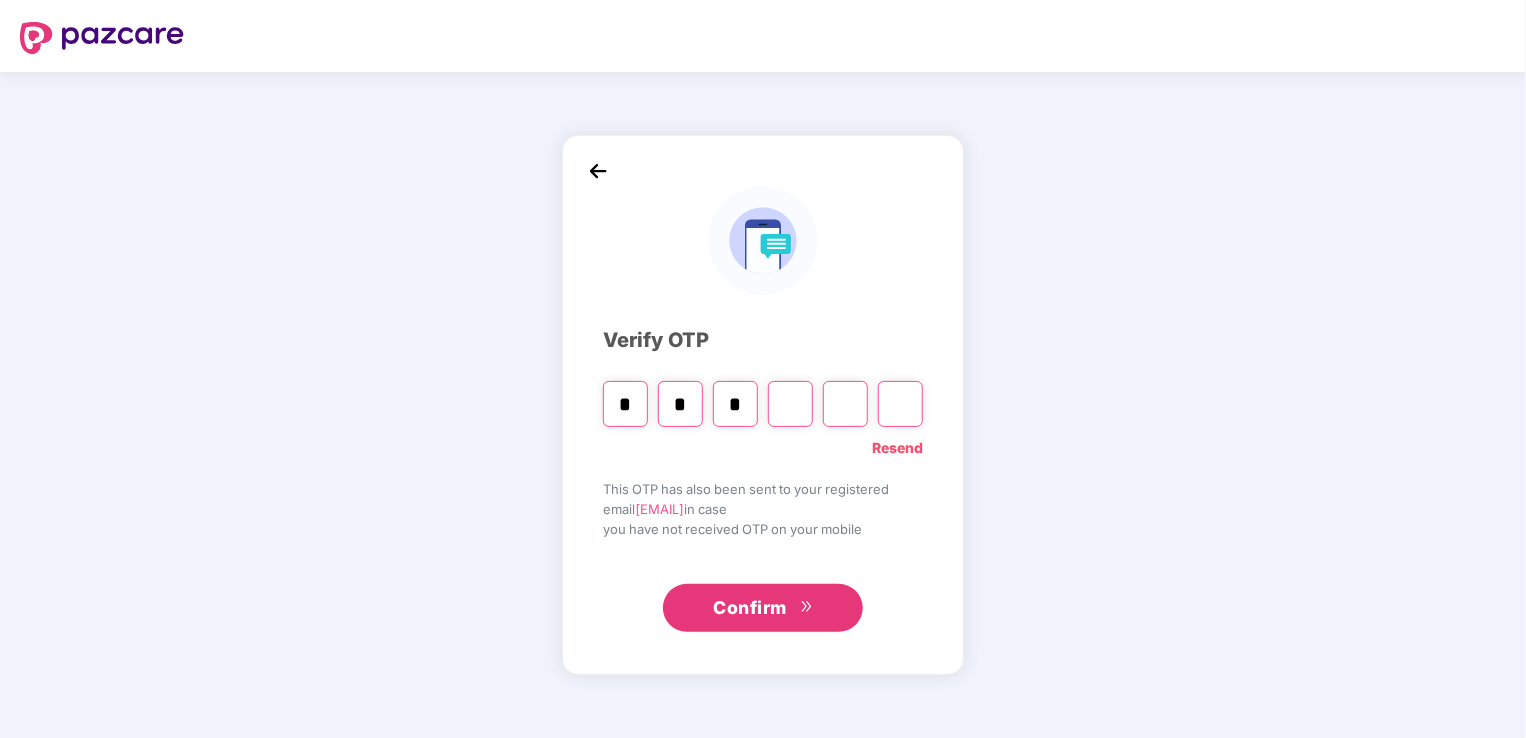 type on "*" 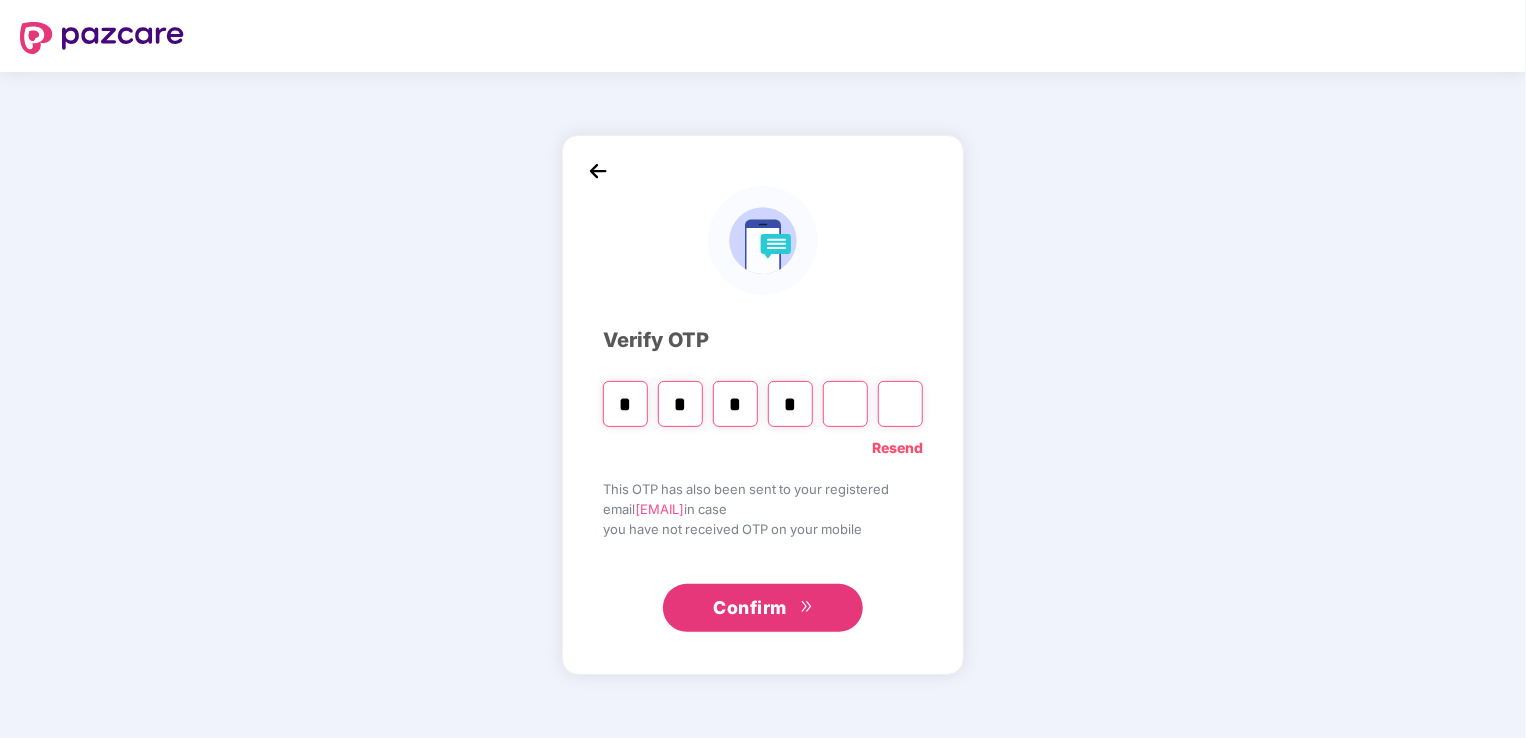 type on "*" 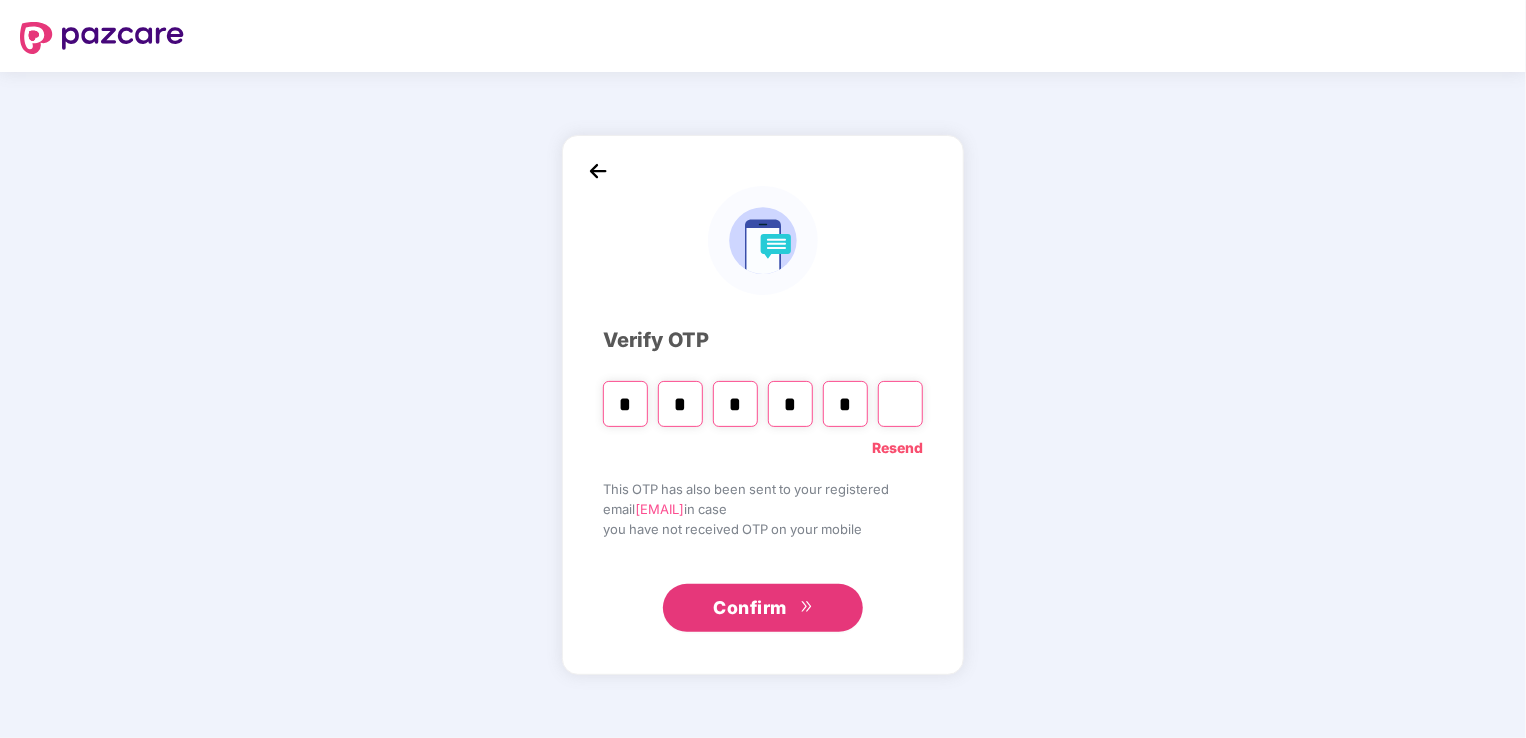 type on "*" 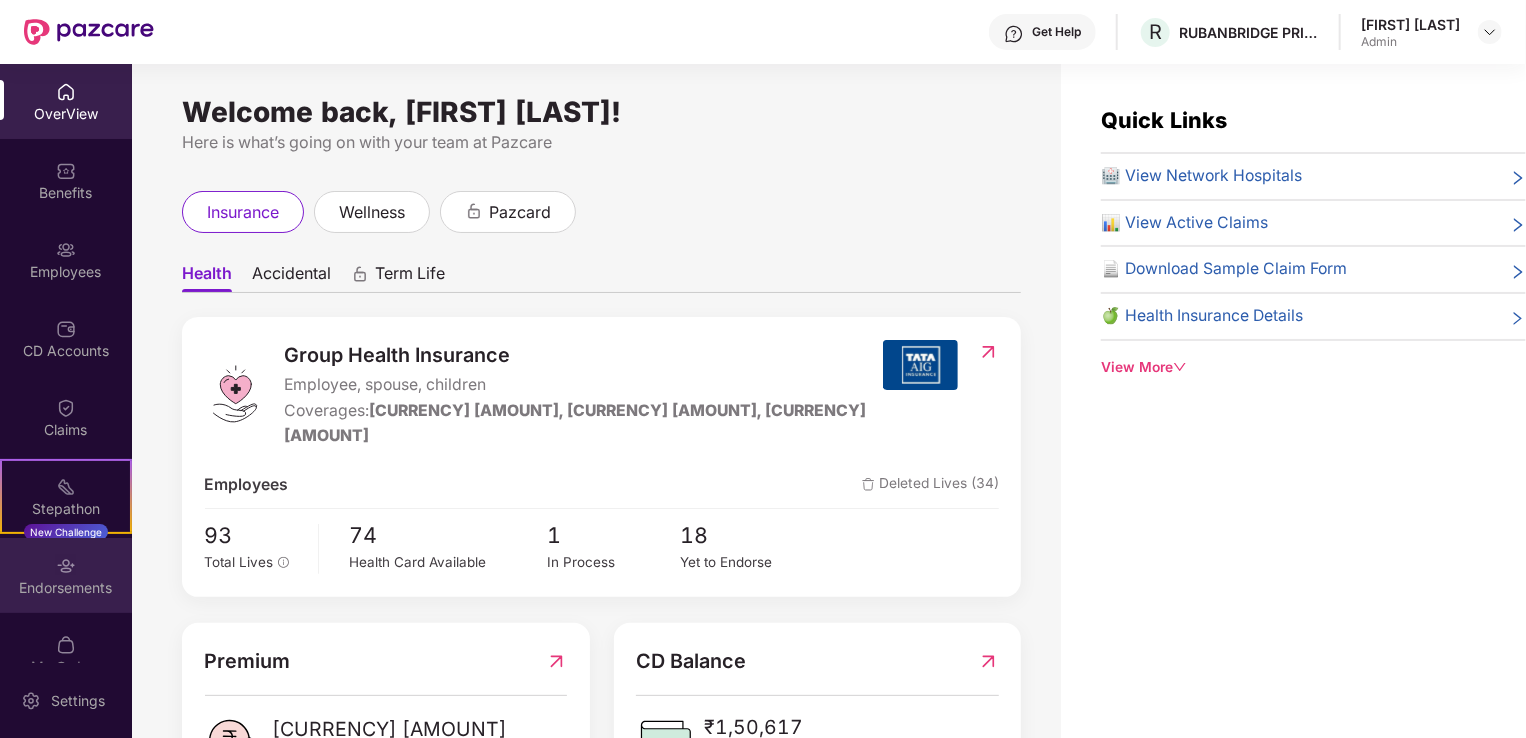 click at bounding box center [66, 566] 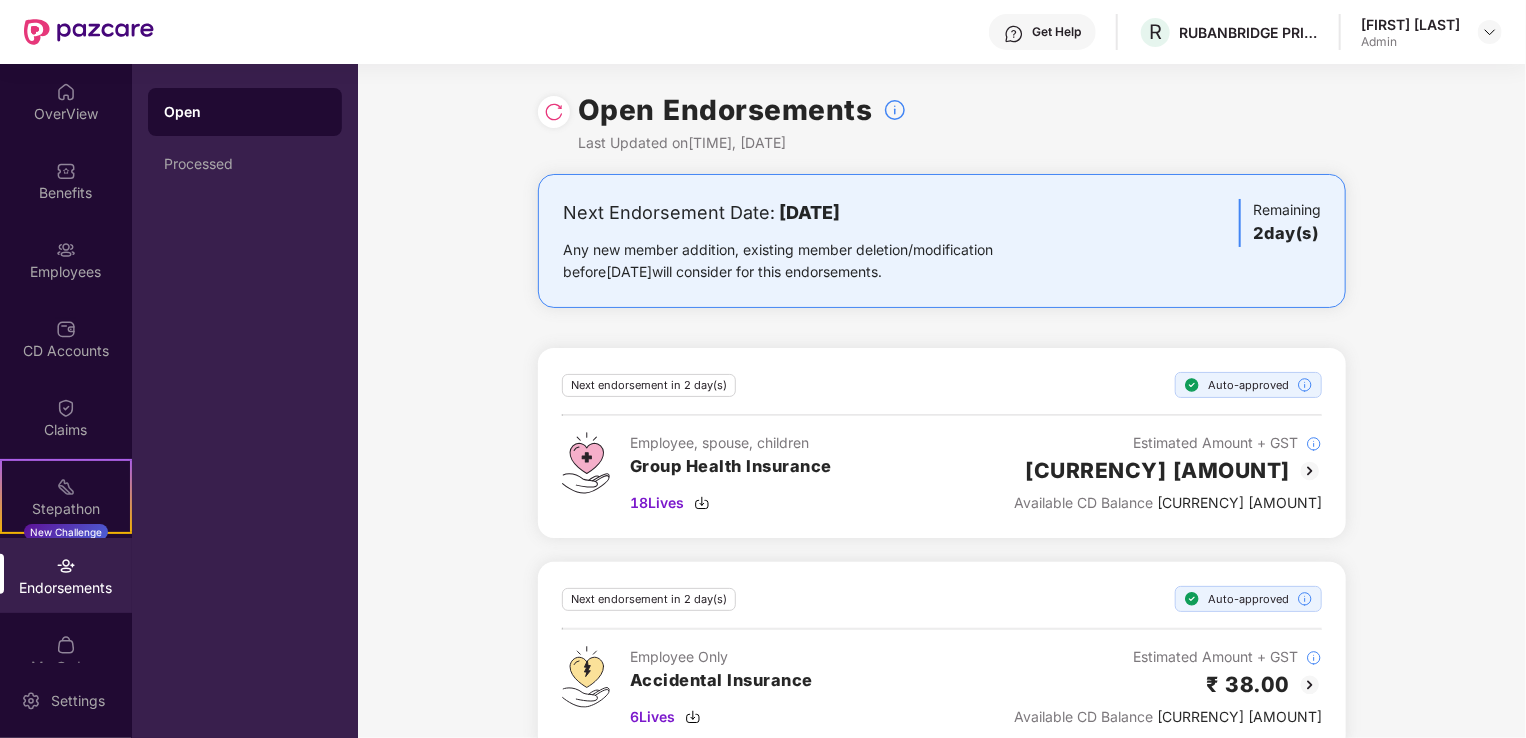 scroll, scrollTop: 36, scrollLeft: 0, axis: vertical 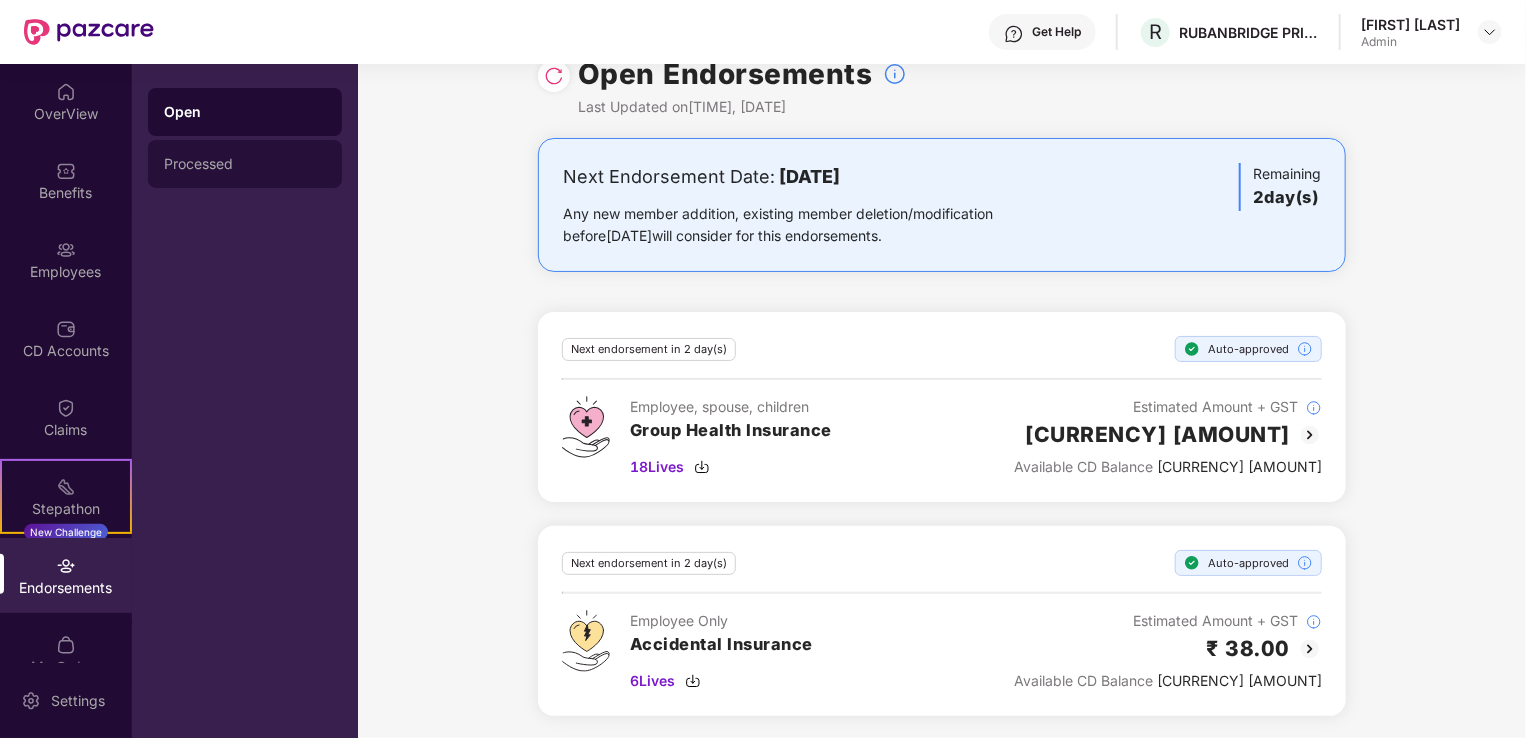 click on "Processed" at bounding box center (245, 164) 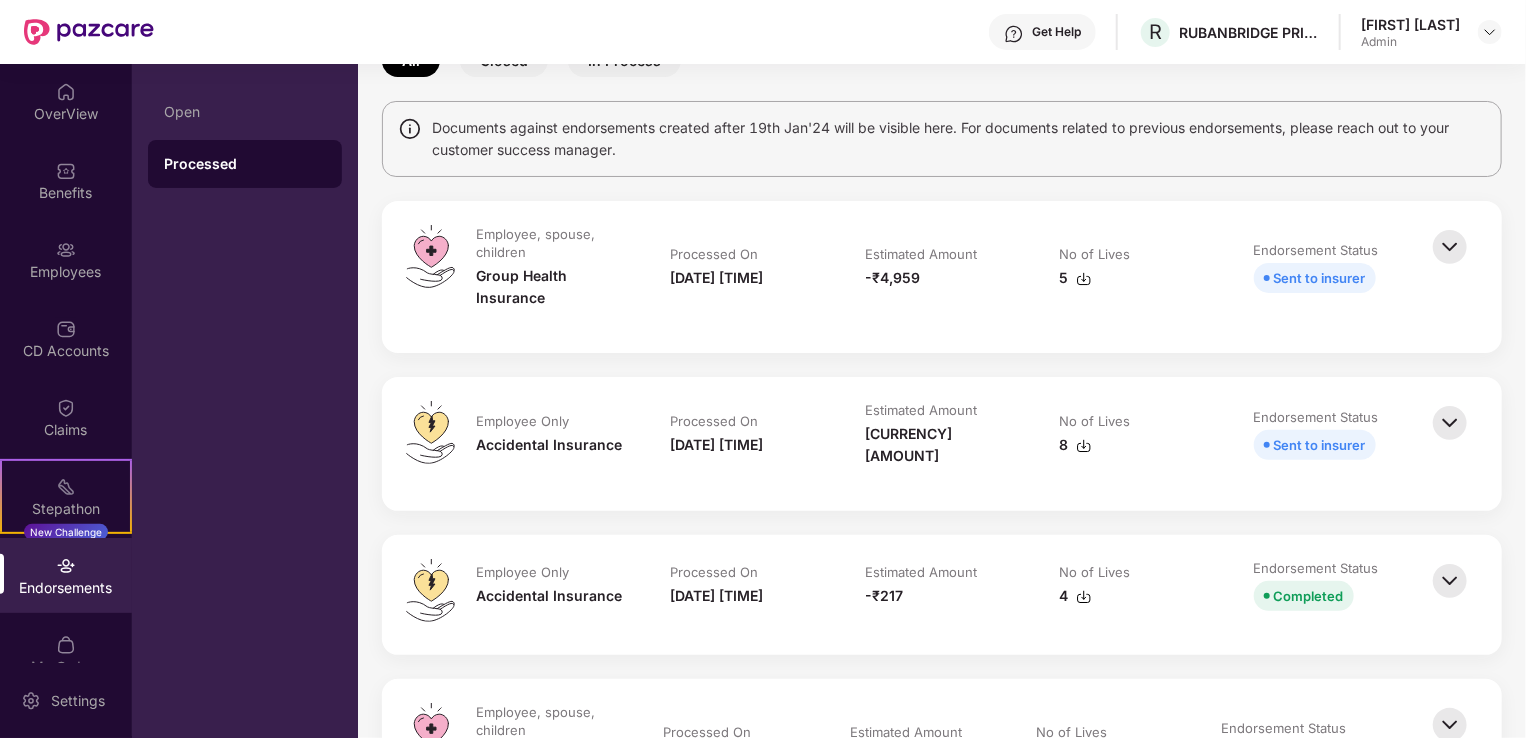 scroll, scrollTop: 0, scrollLeft: 0, axis: both 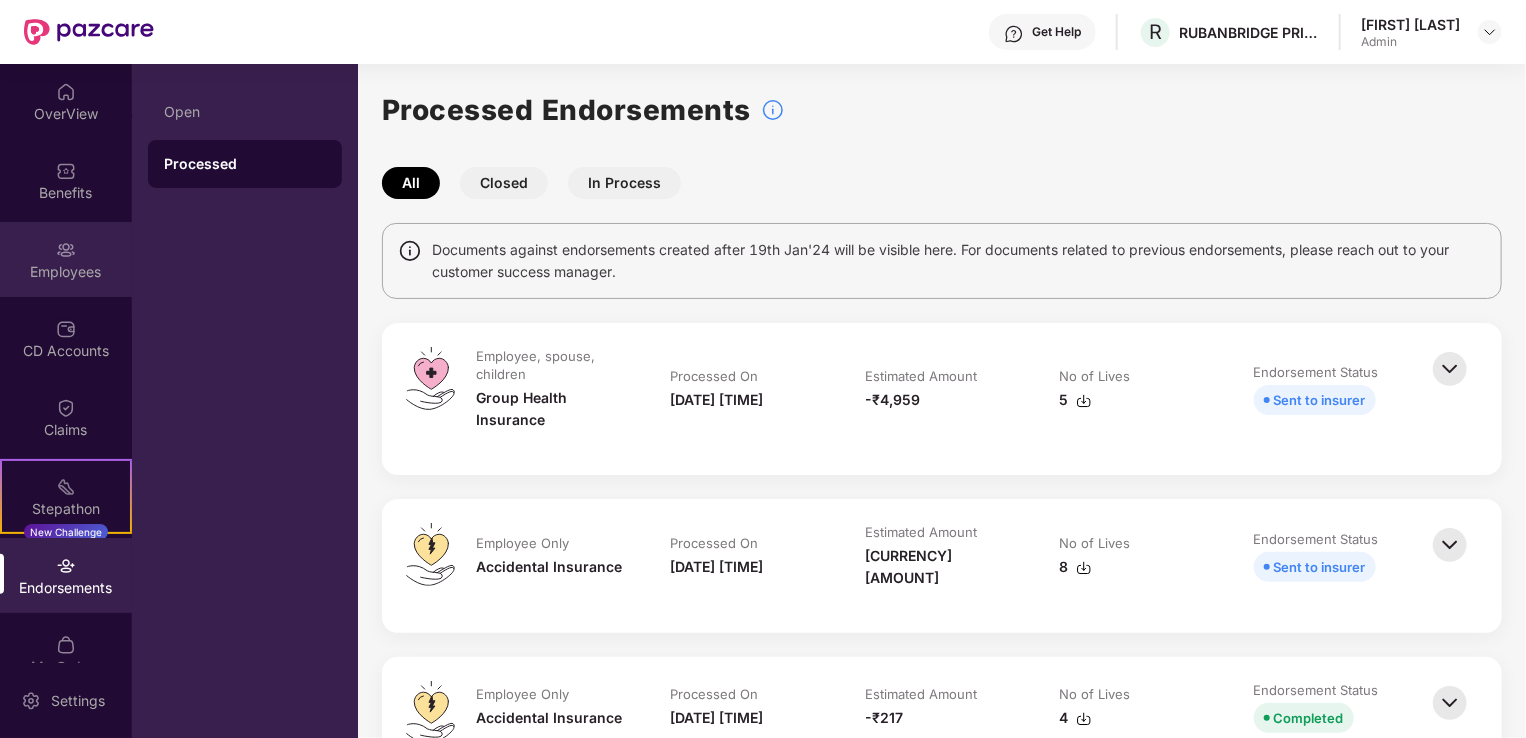 click at bounding box center [66, 250] 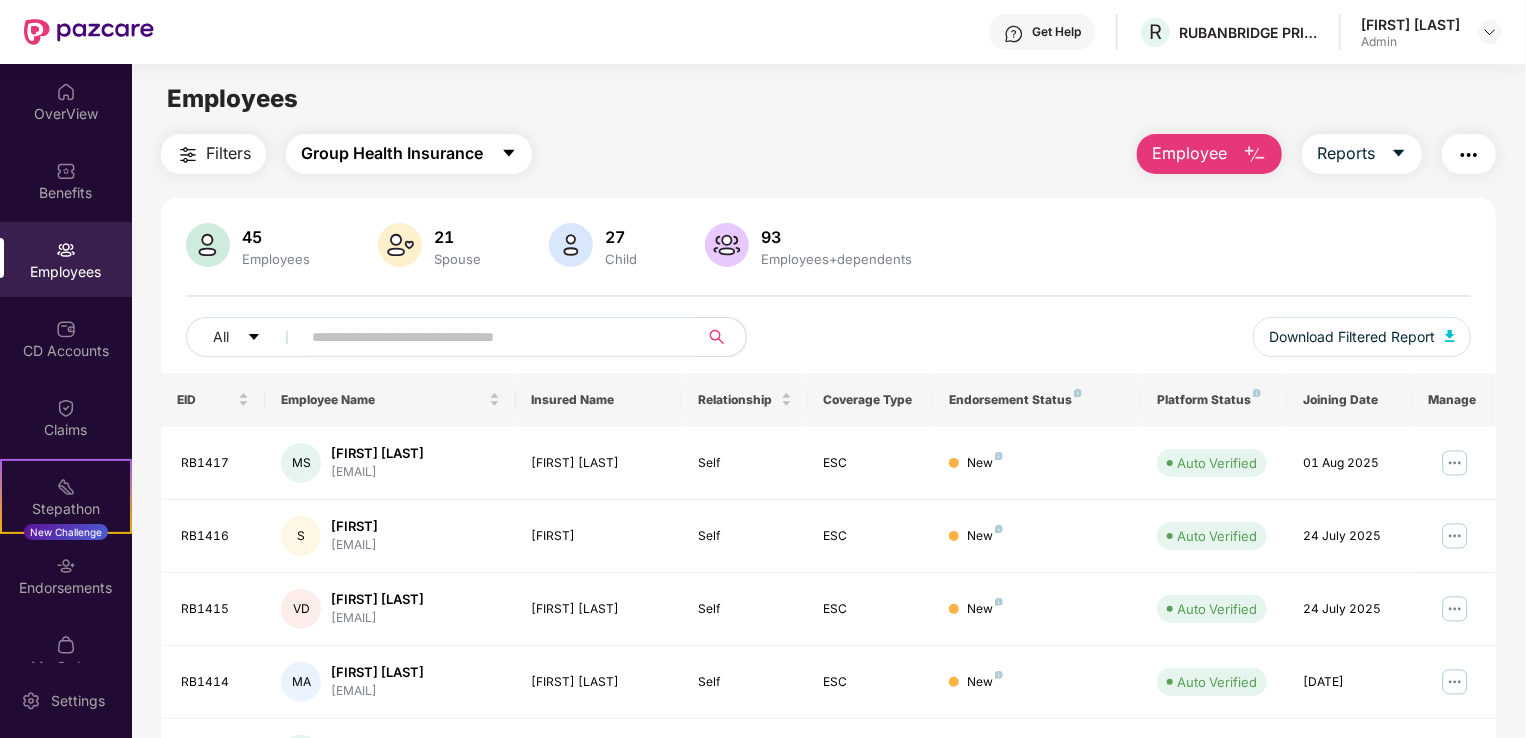 click 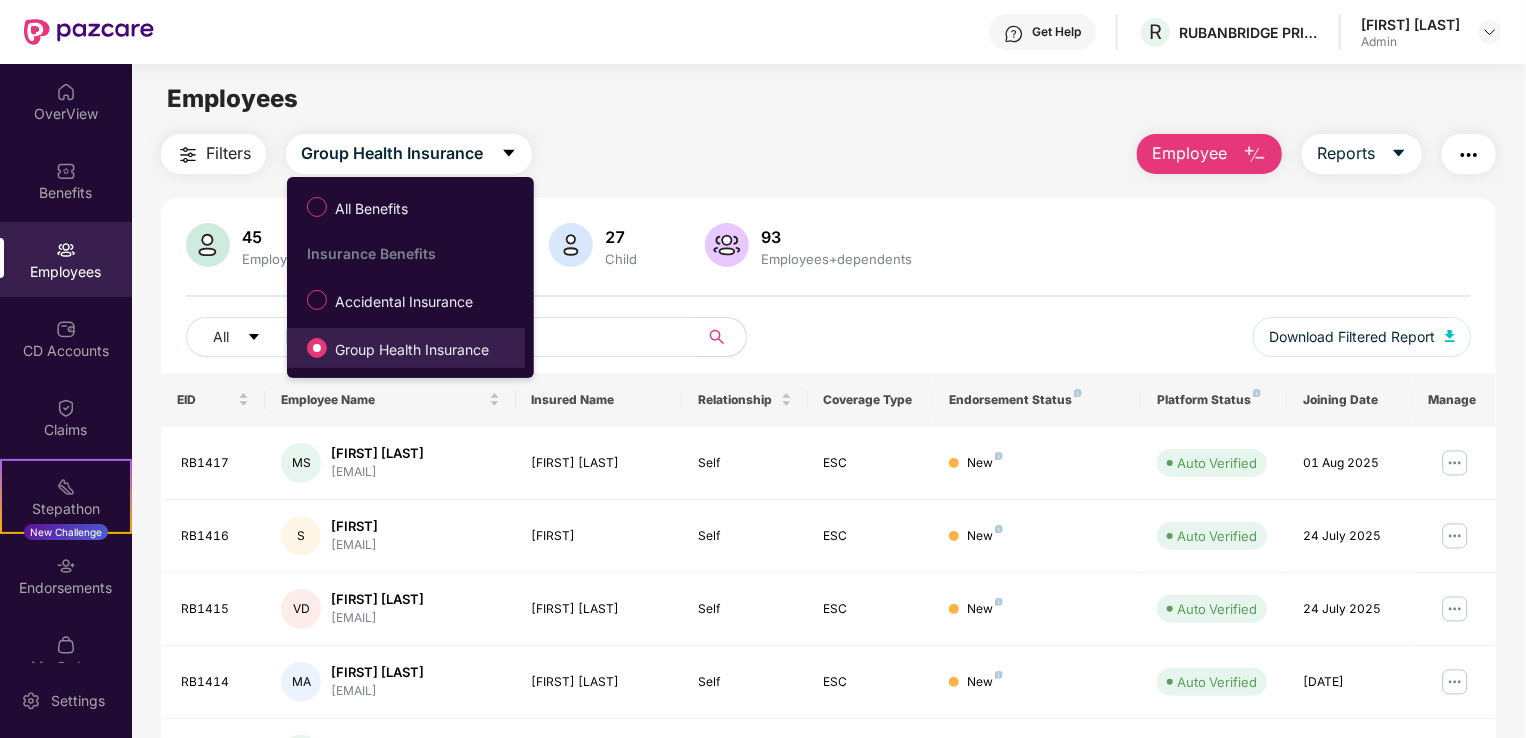 click on "Group Health Insurance" at bounding box center [412, 350] 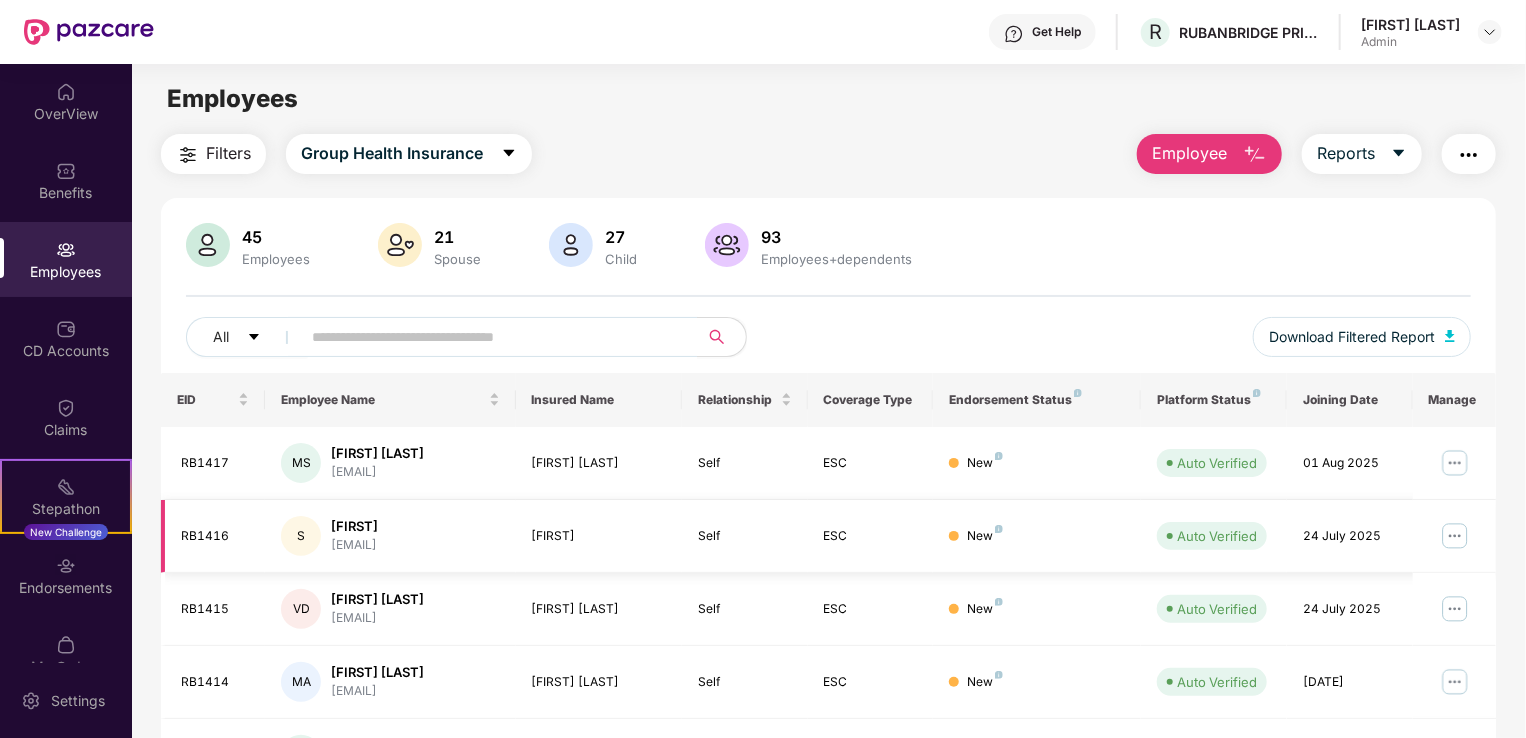click at bounding box center [1455, 536] 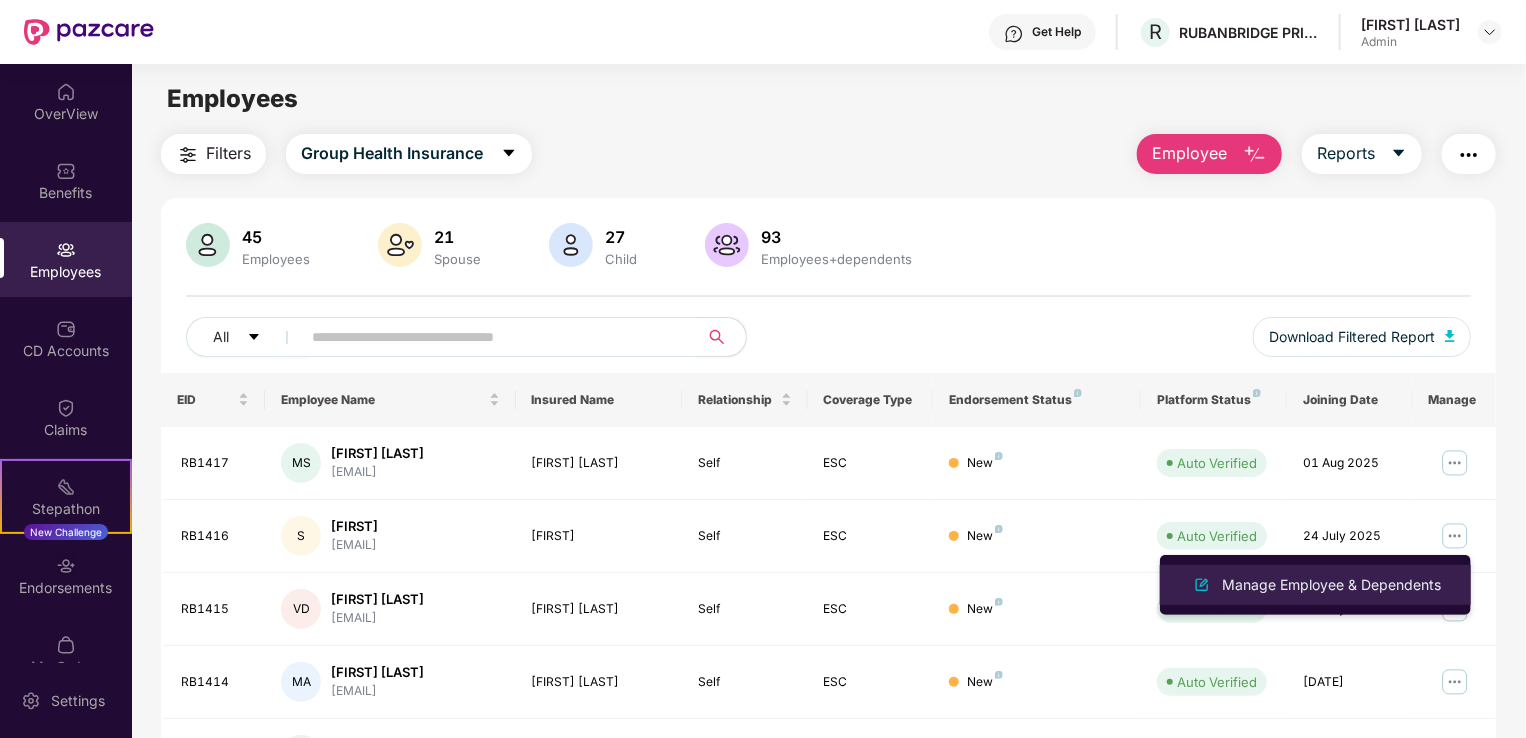 click on "Manage Employee & Dependents" at bounding box center (1331, 585) 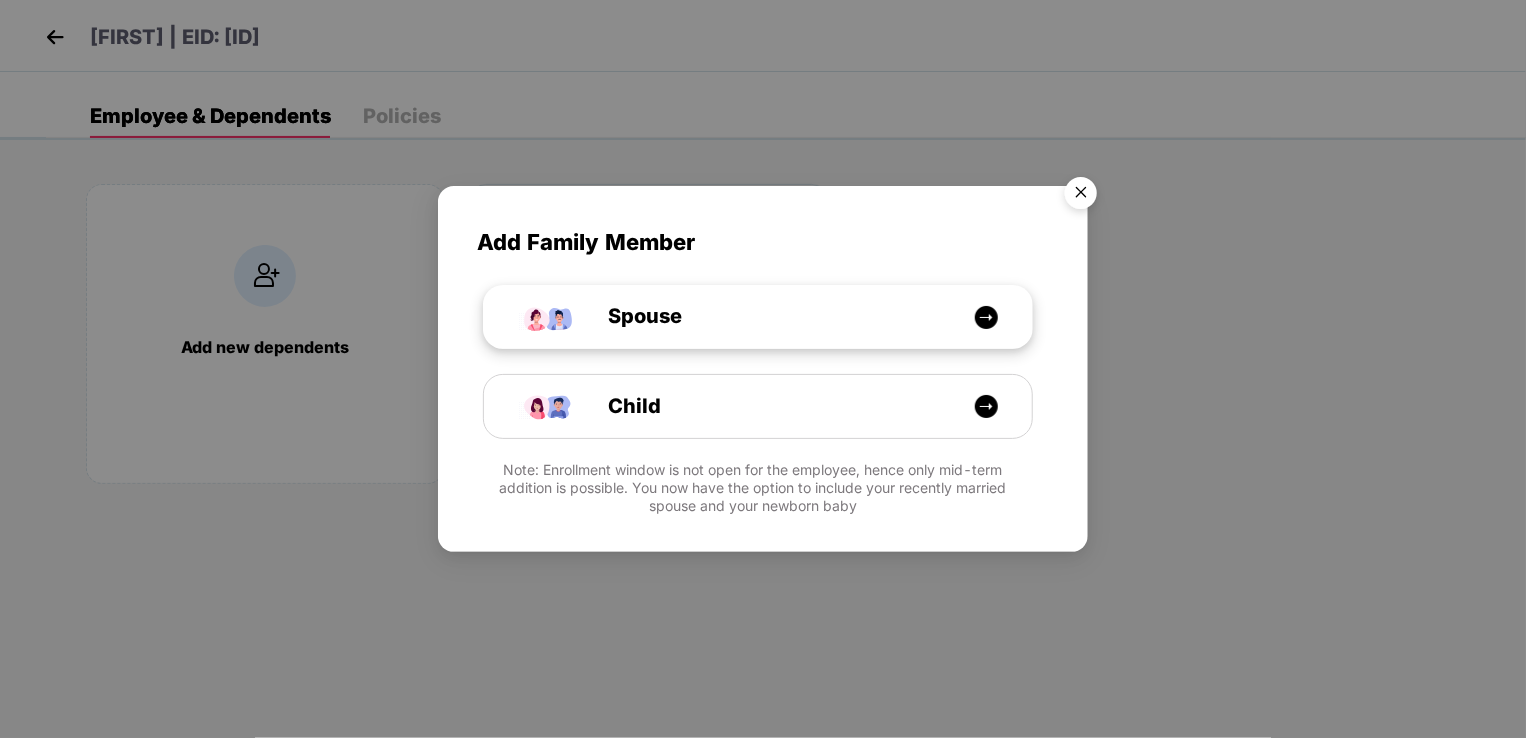 click at bounding box center (986, 317) 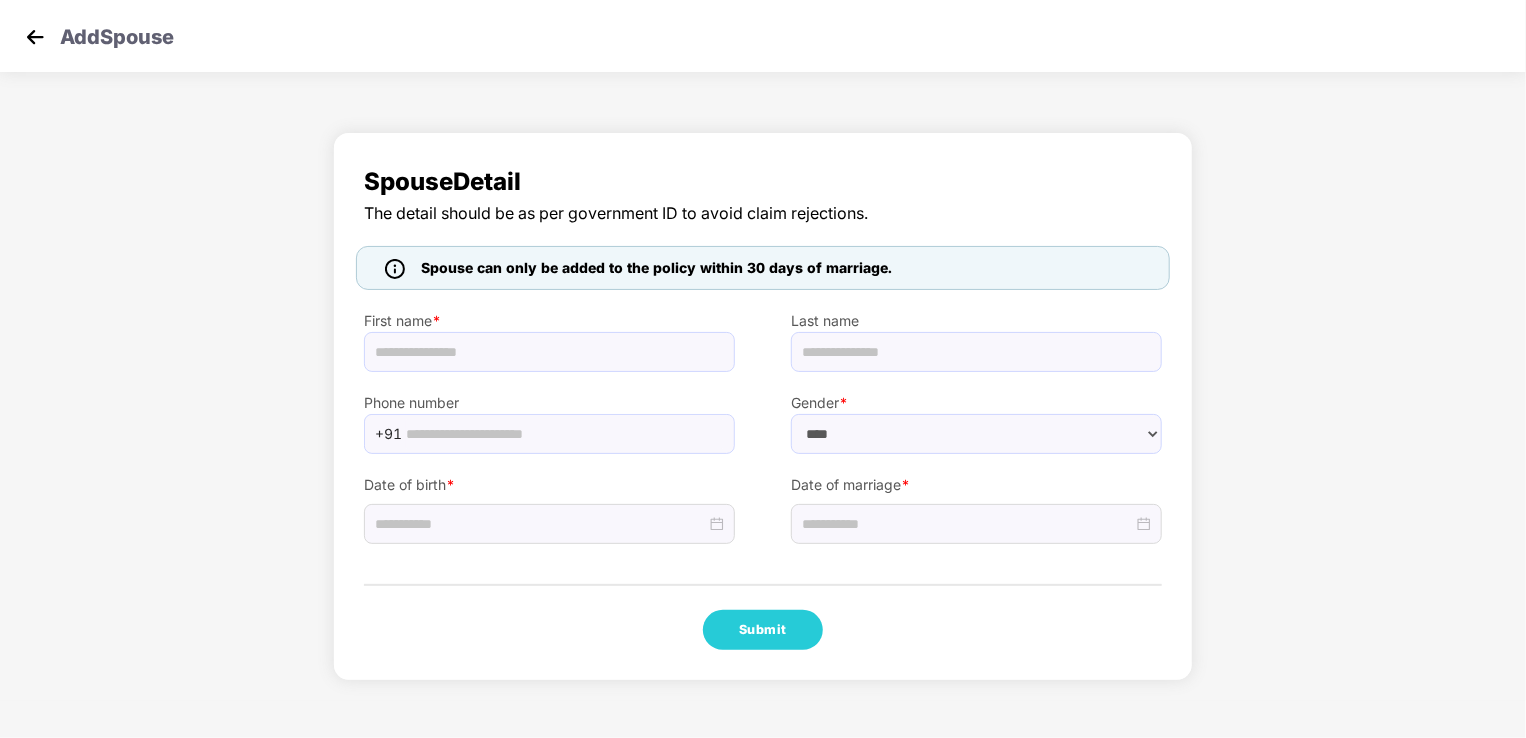 select on "******" 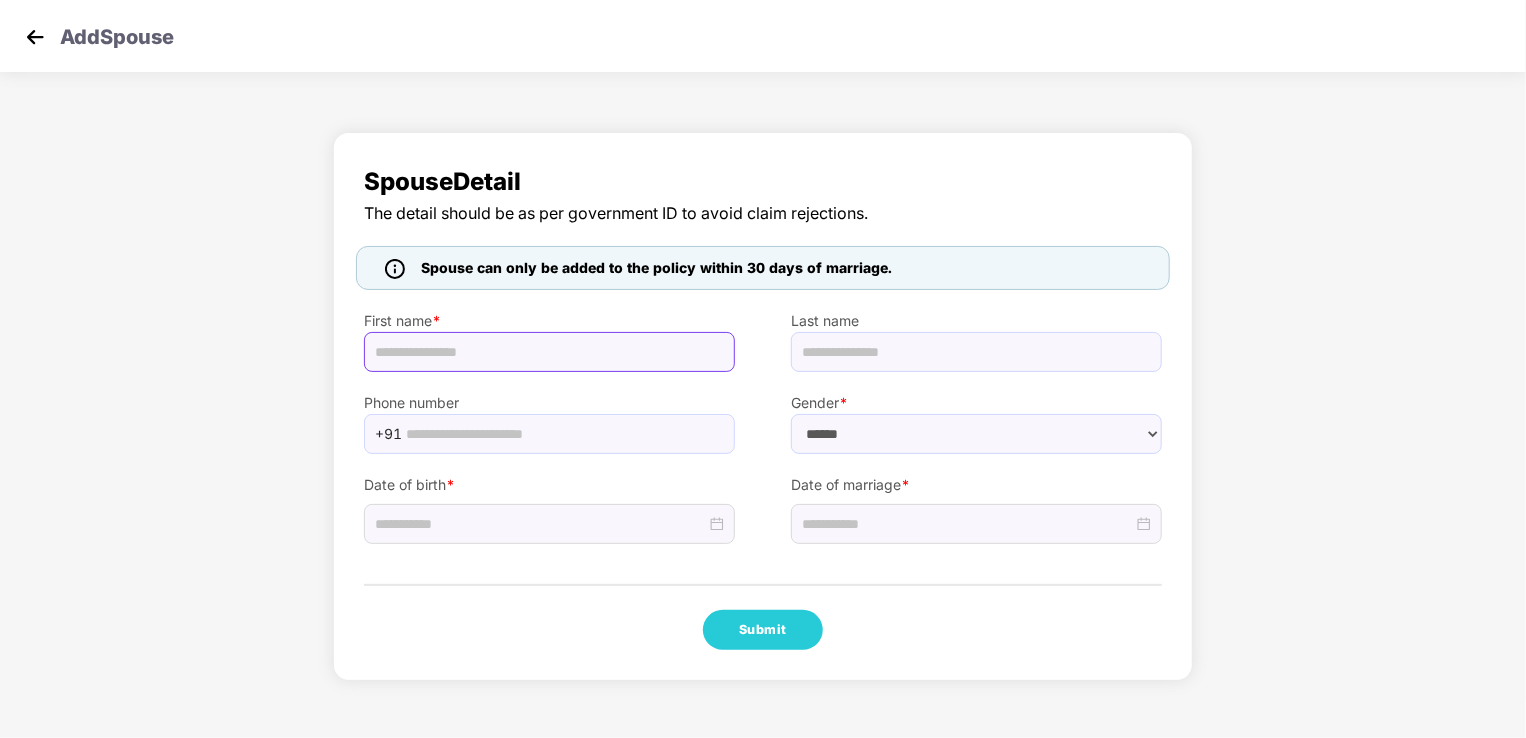 click at bounding box center [549, 352] 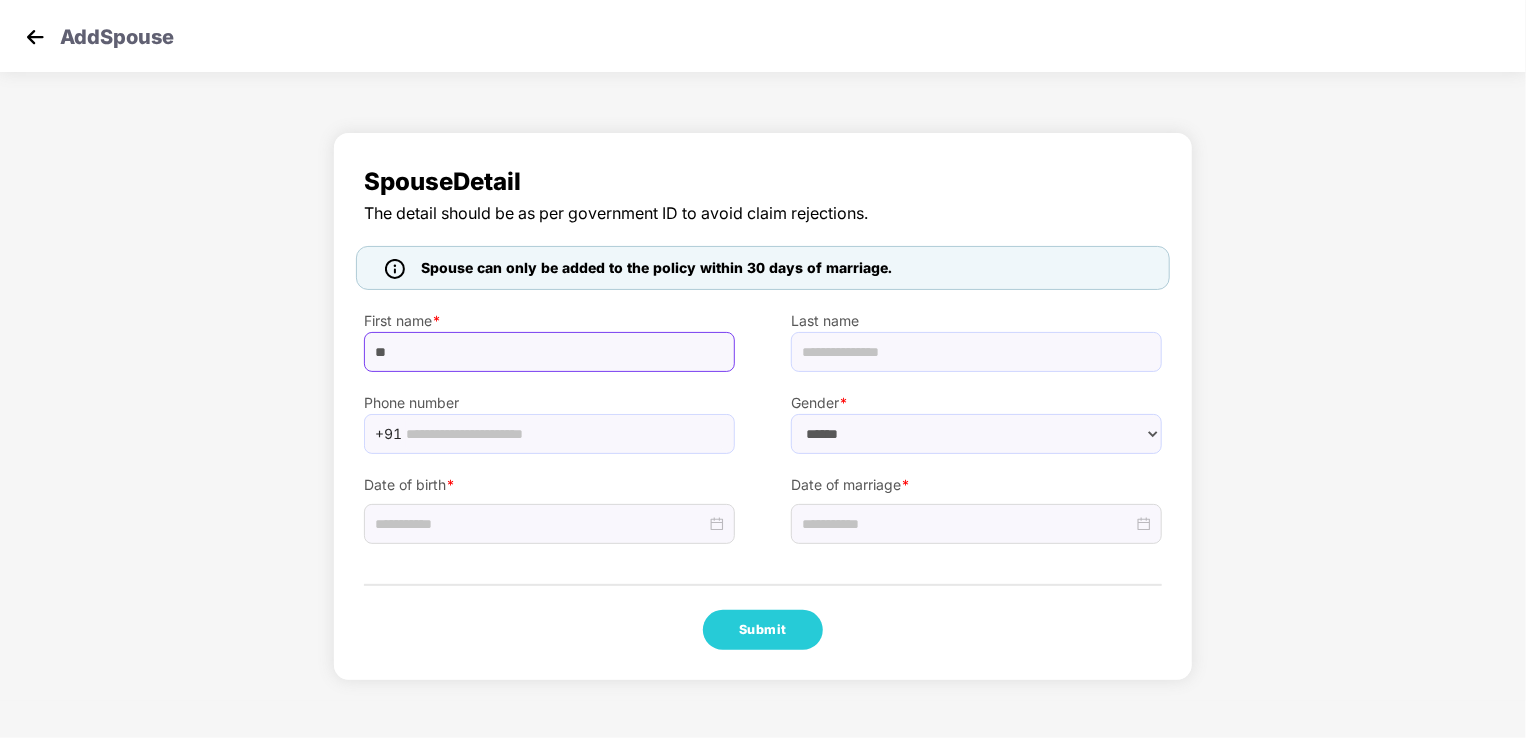 type on "*" 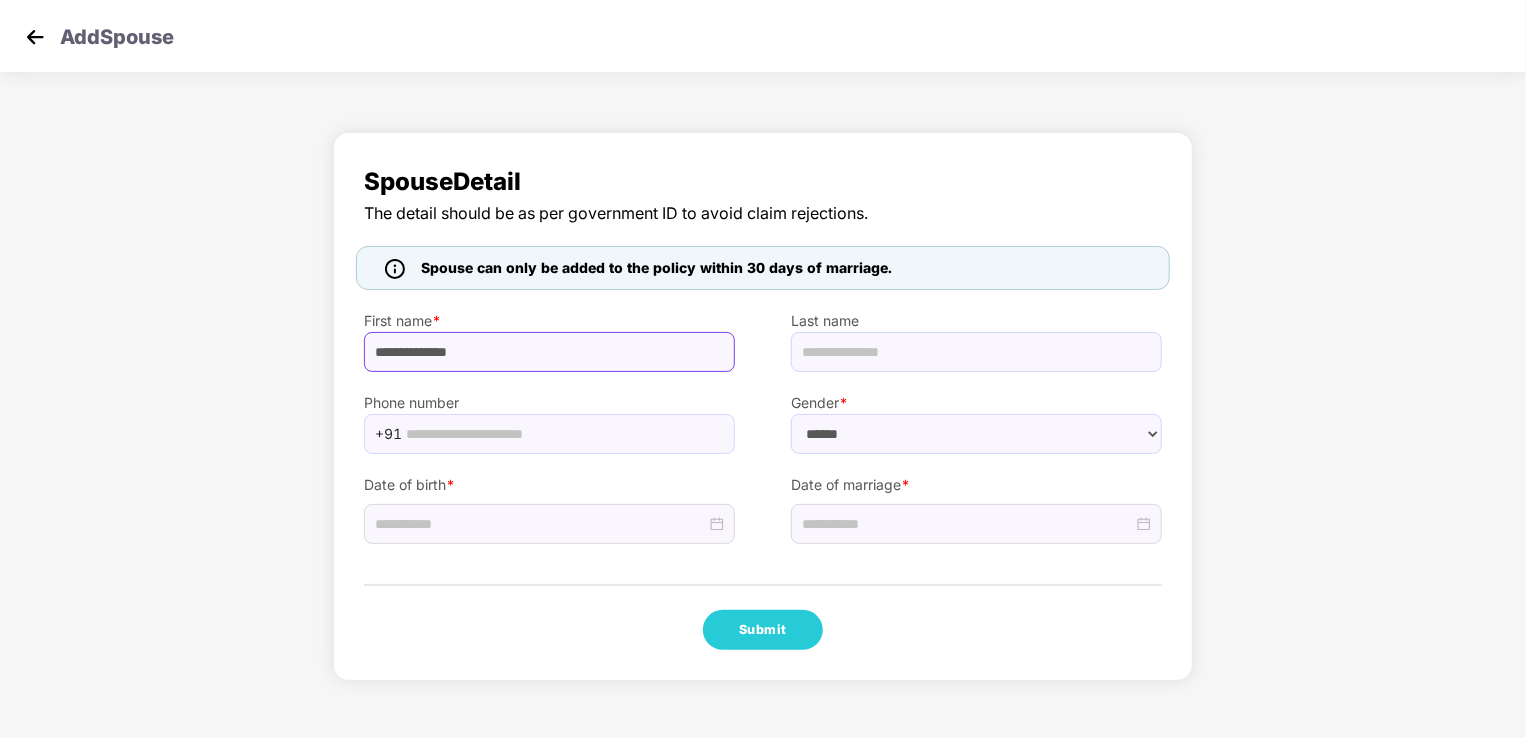 type on "**********" 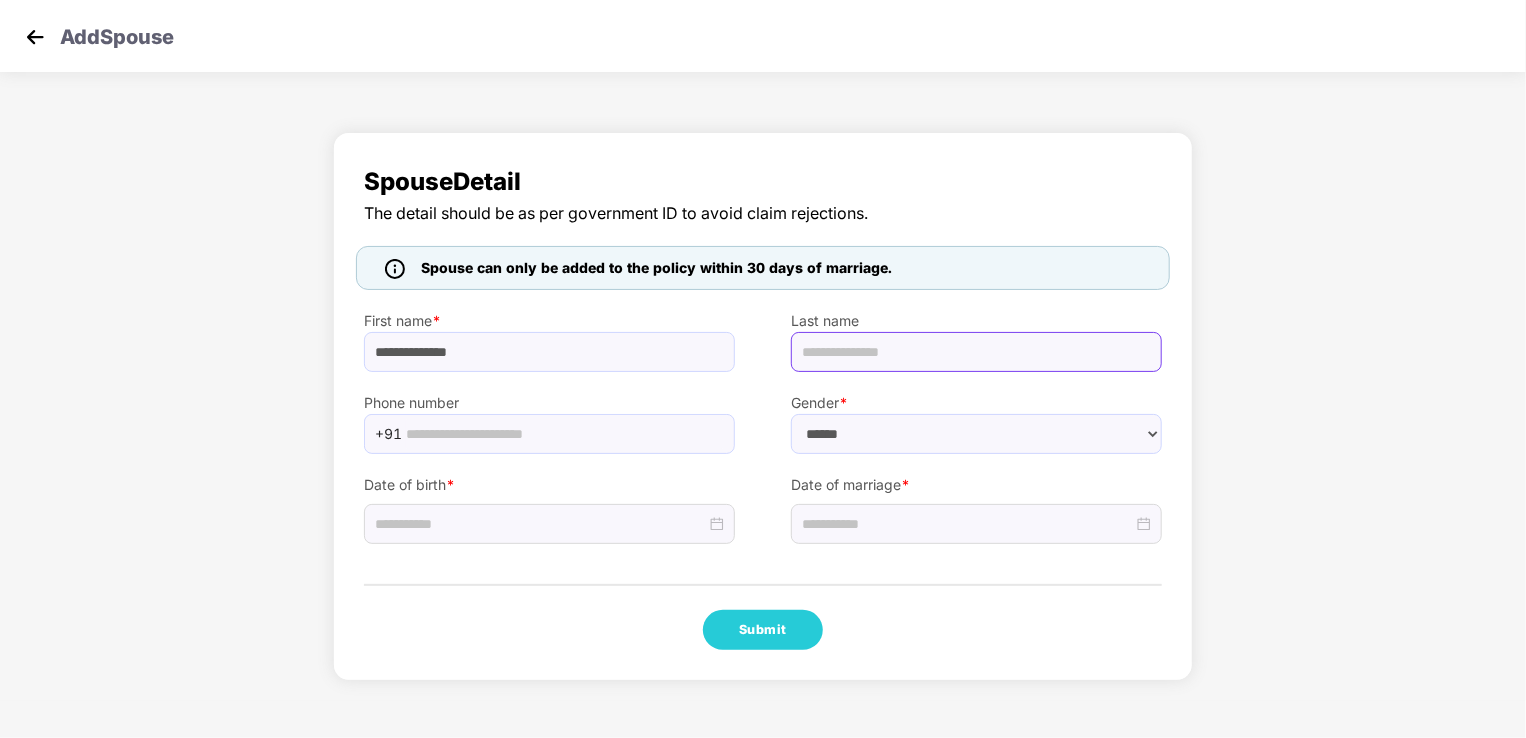 click at bounding box center (976, 352) 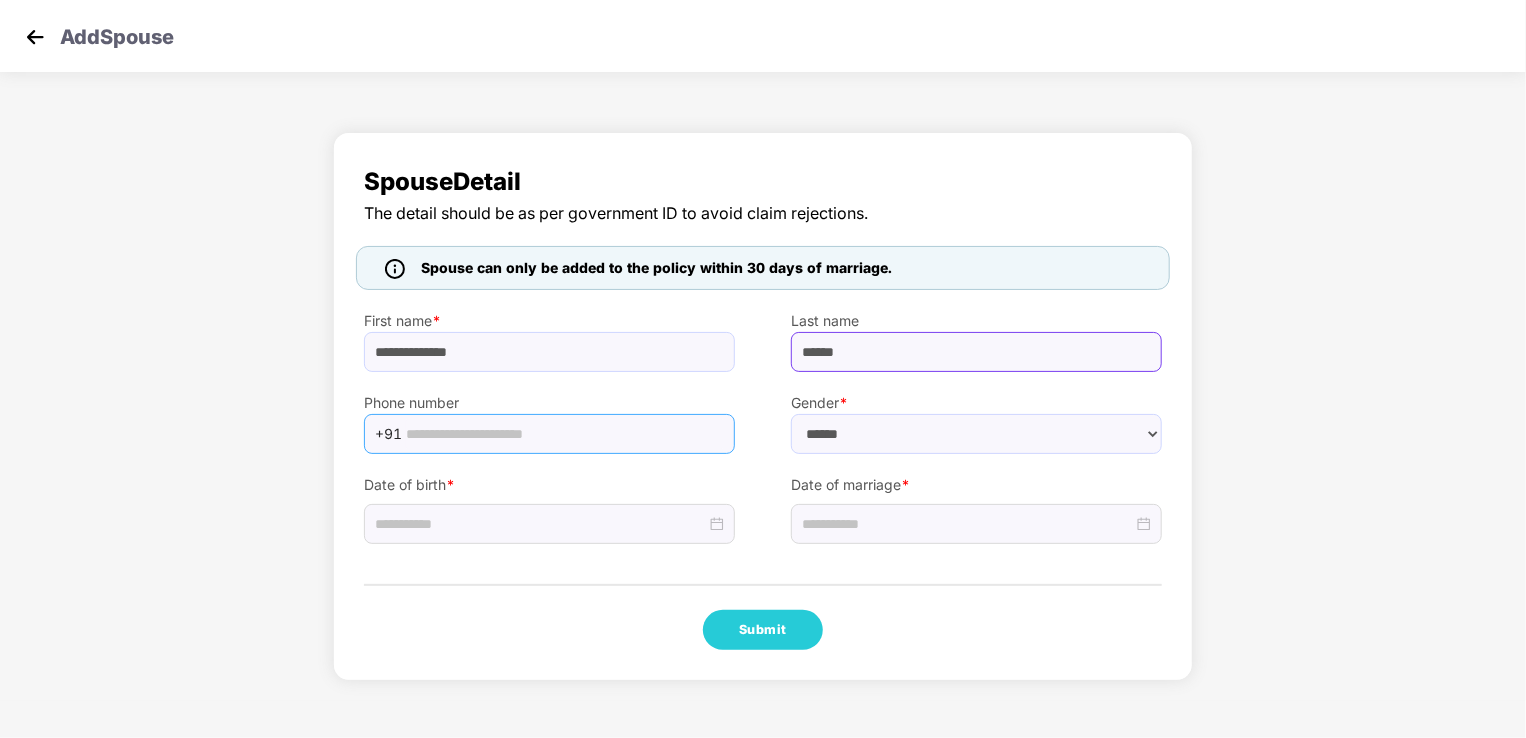 type on "******" 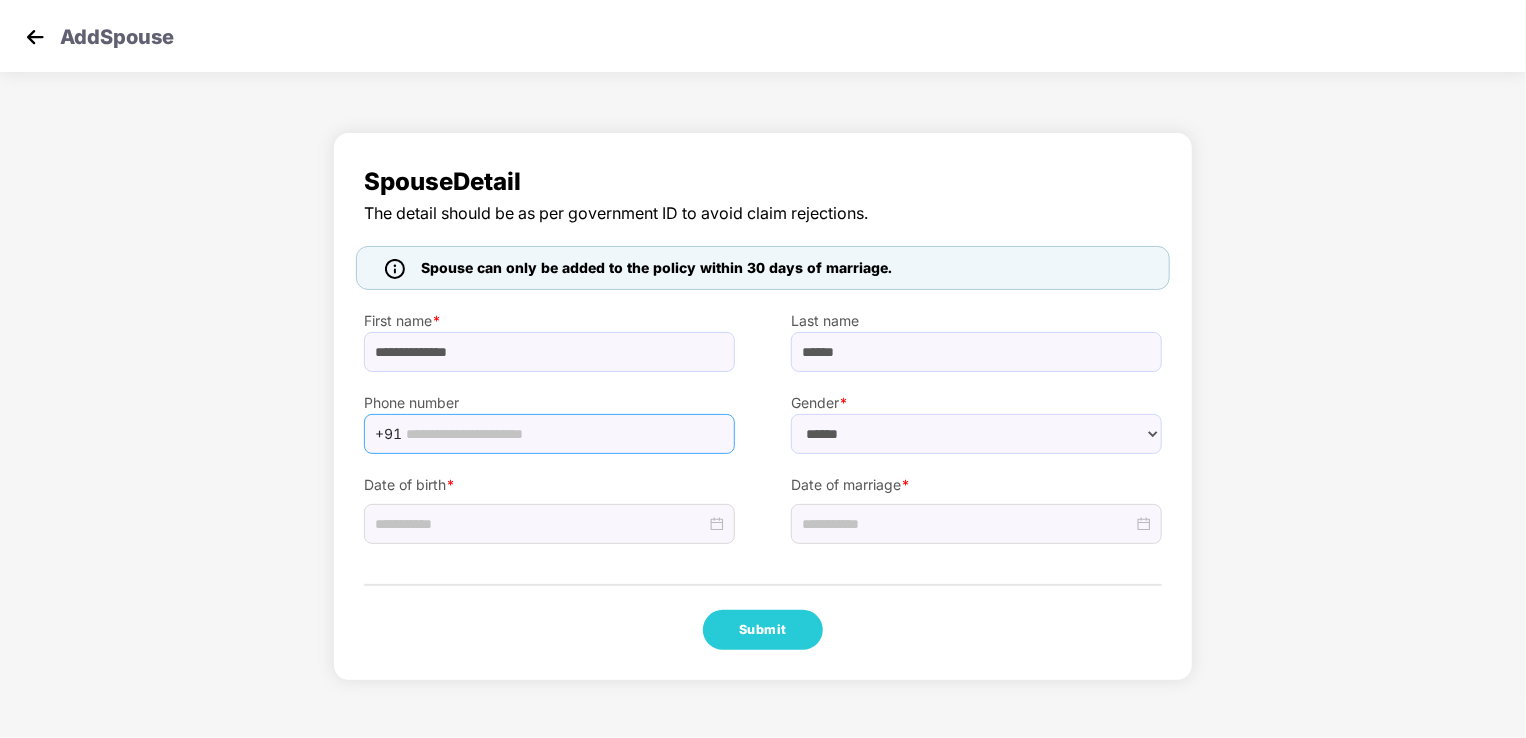 click at bounding box center [564, 434] 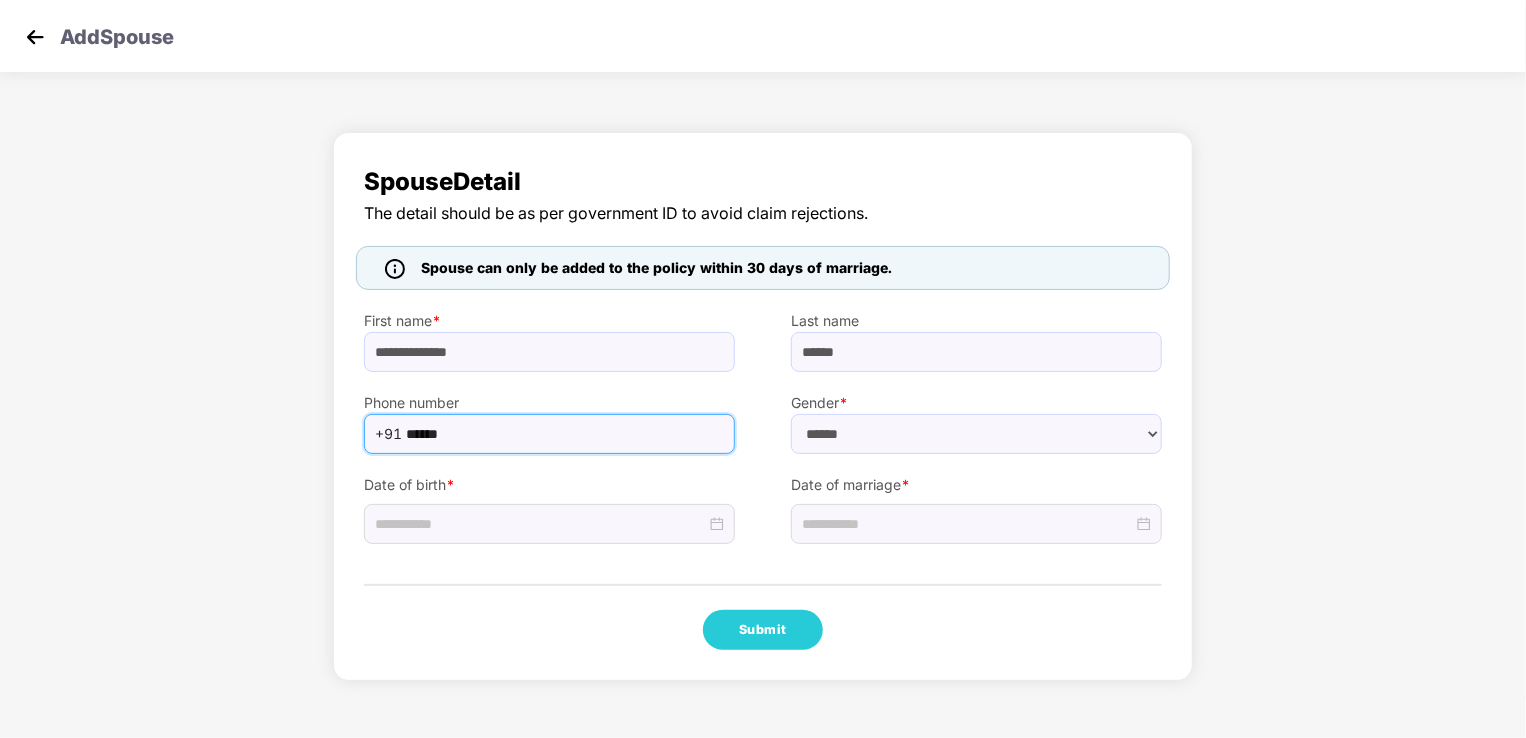type on "**********" 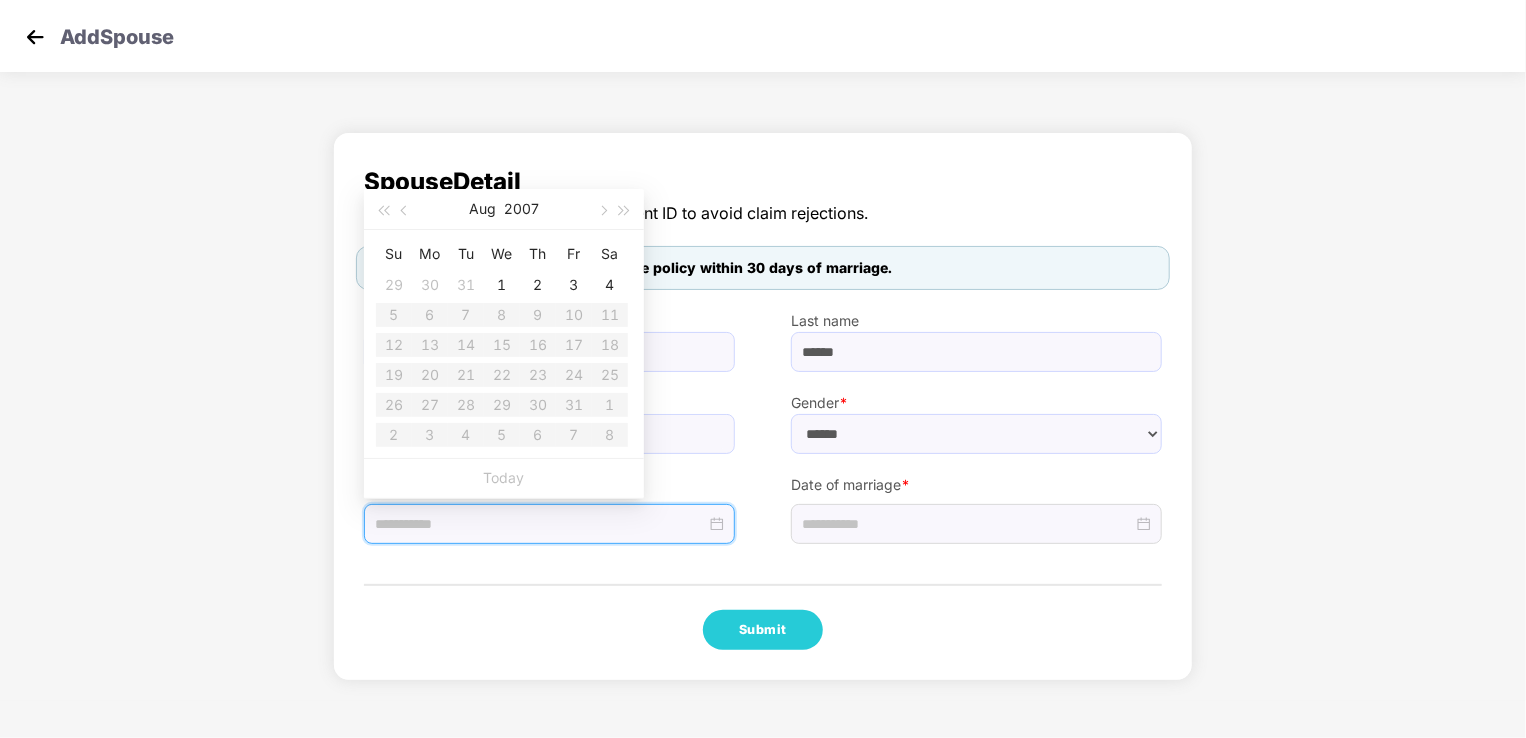 click at bounding box center (540, 524) 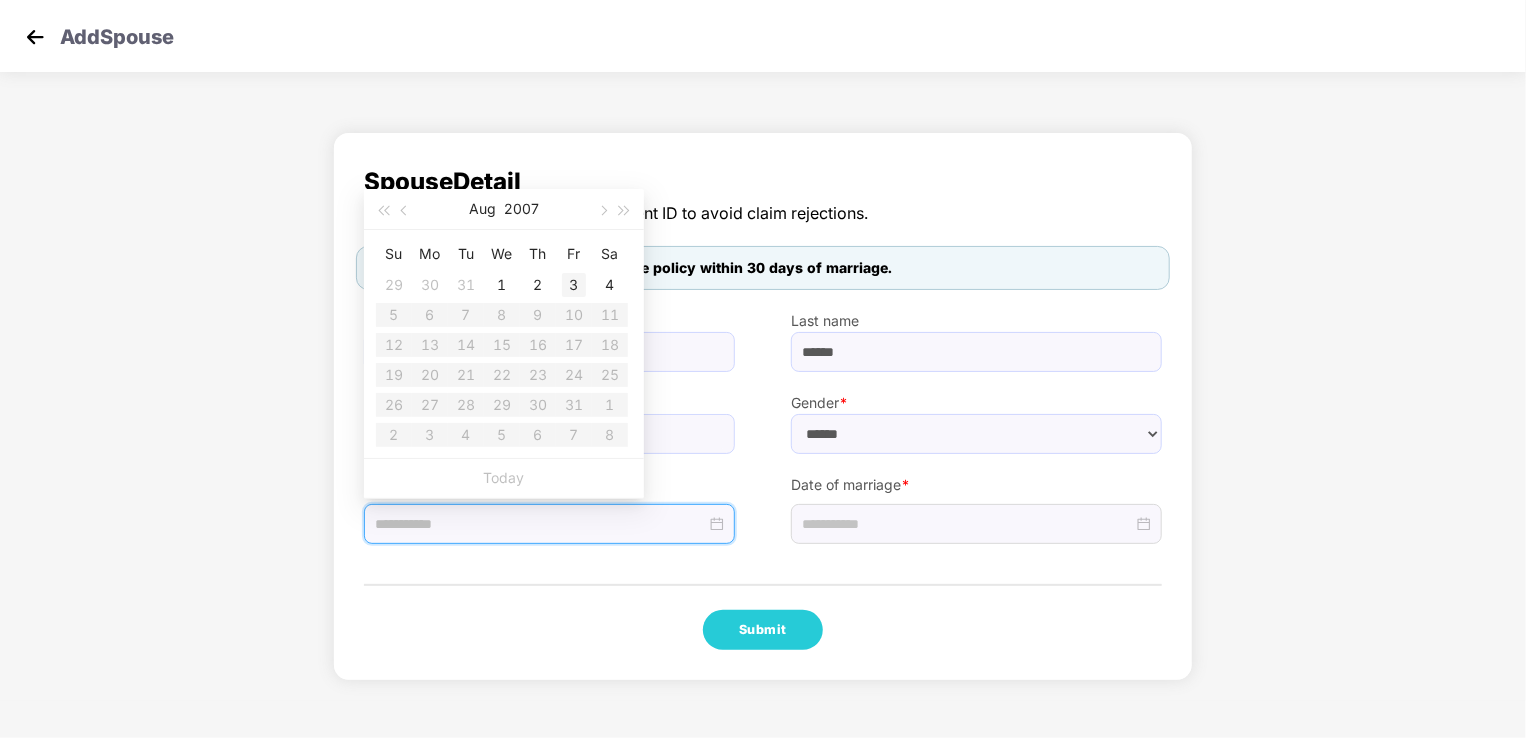 type on "**********" 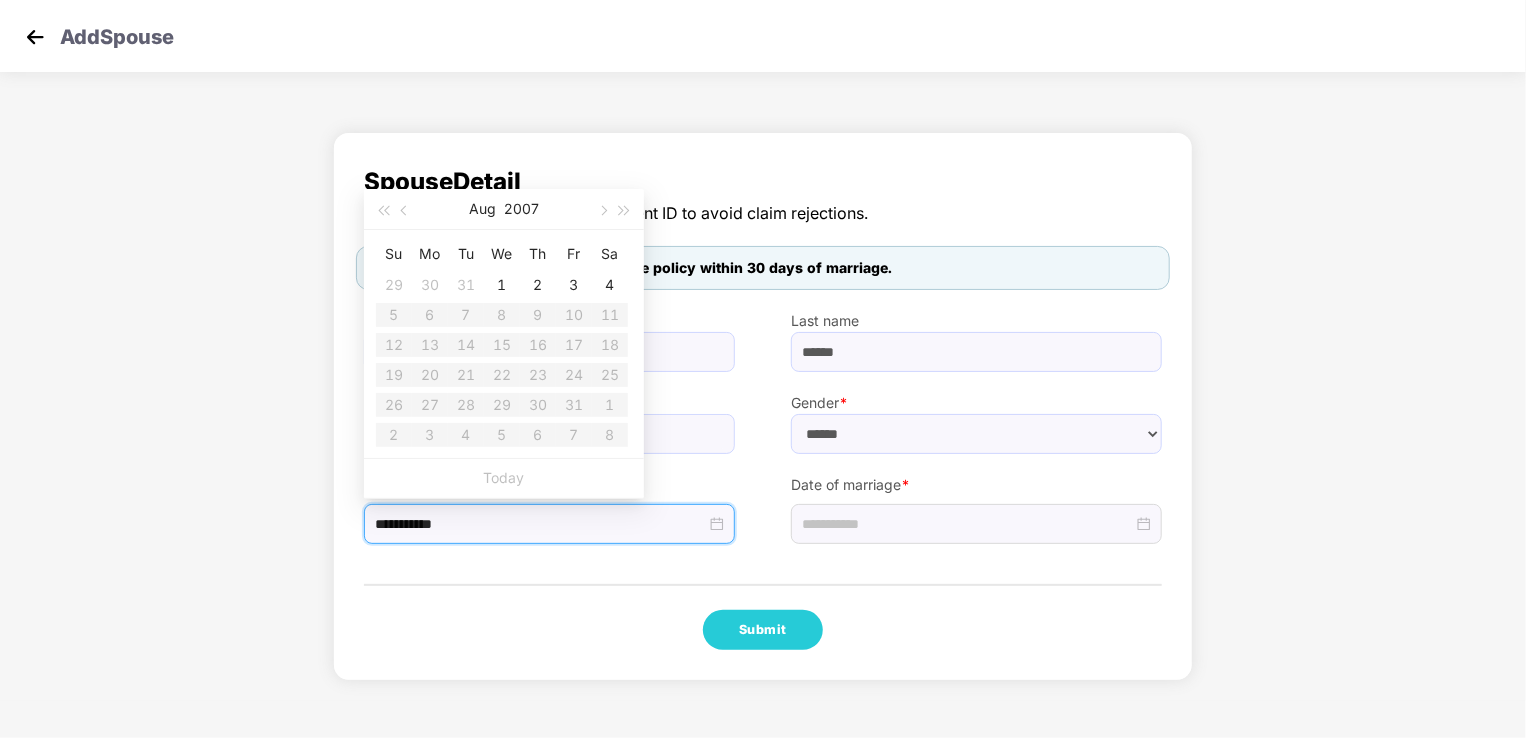 type on "**********" 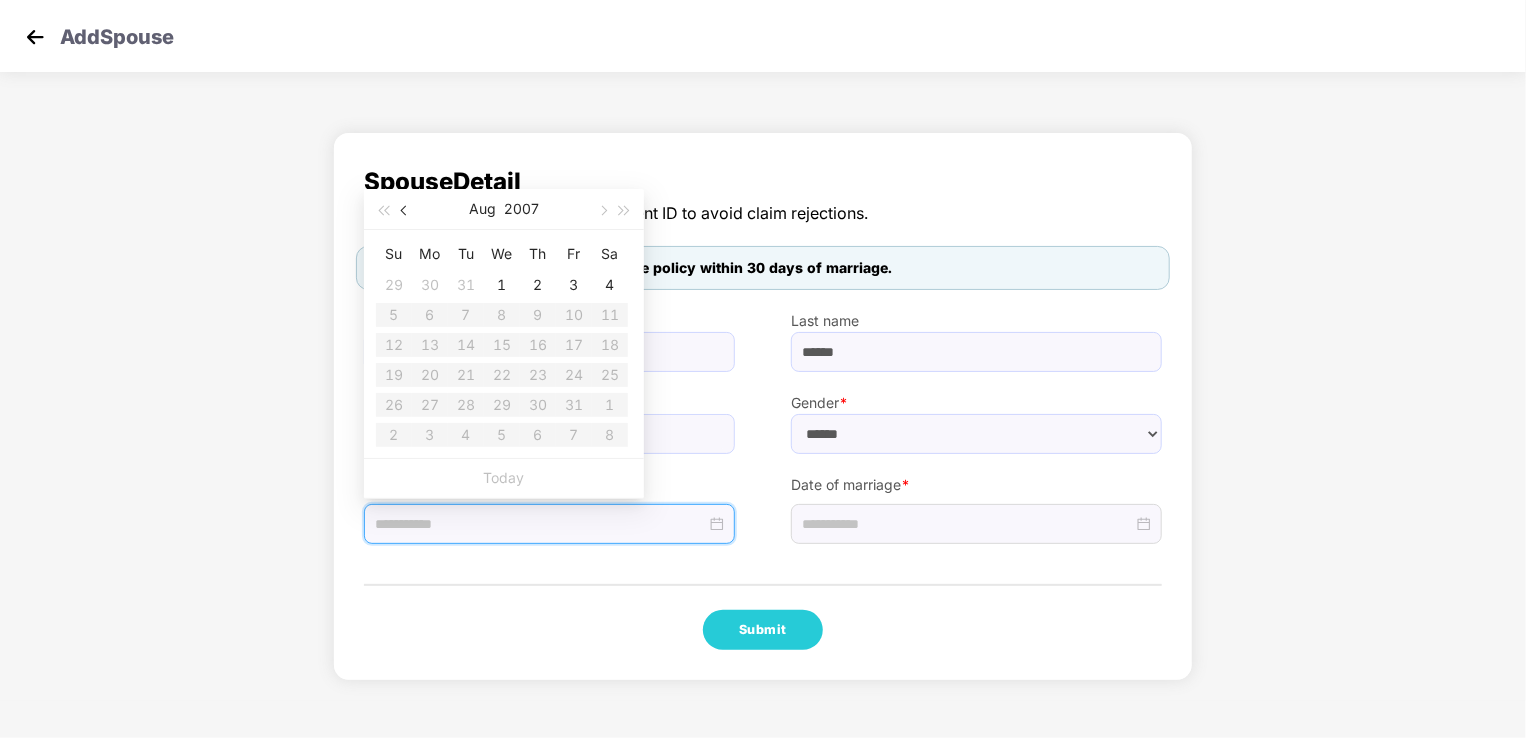 click at bounding box center (406, 211) 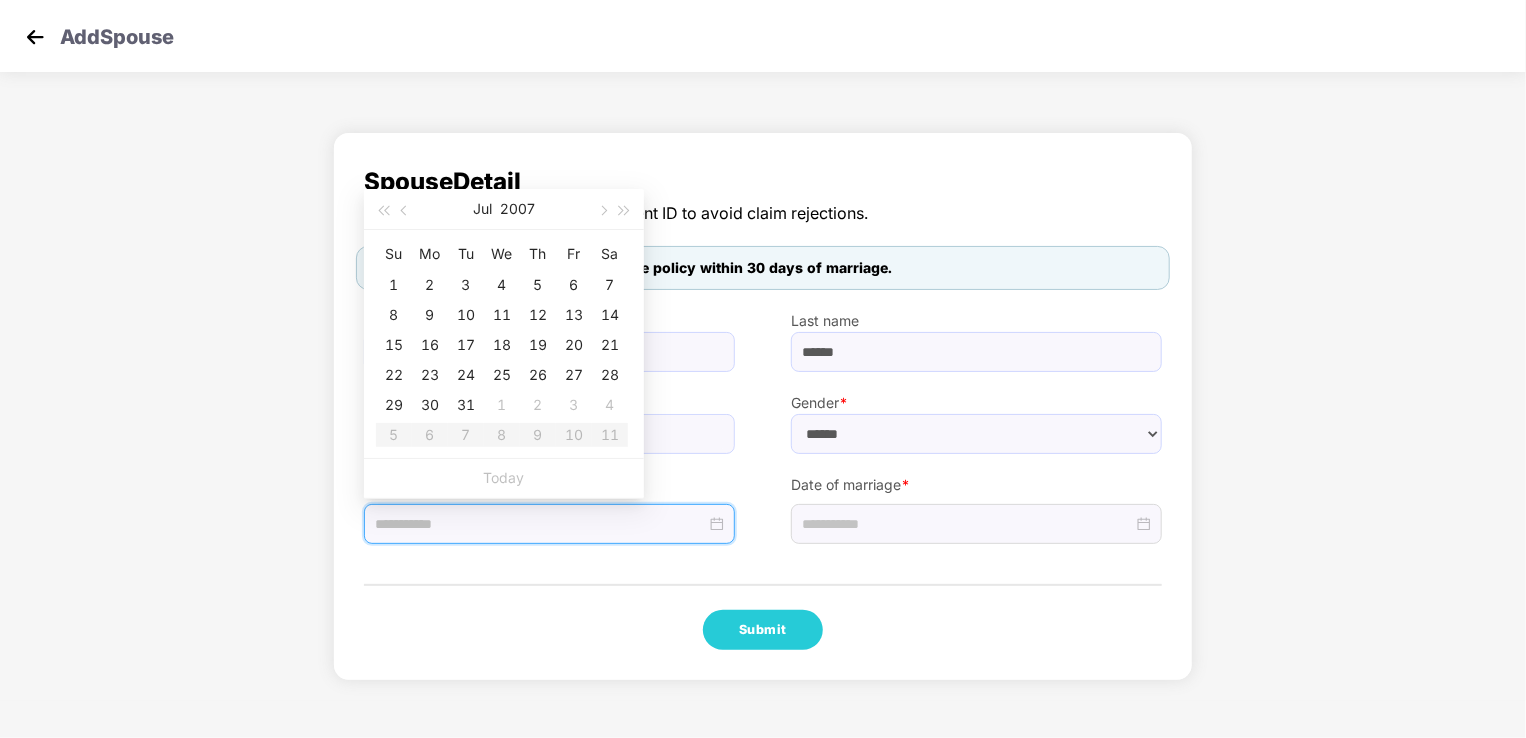 type on "**********" 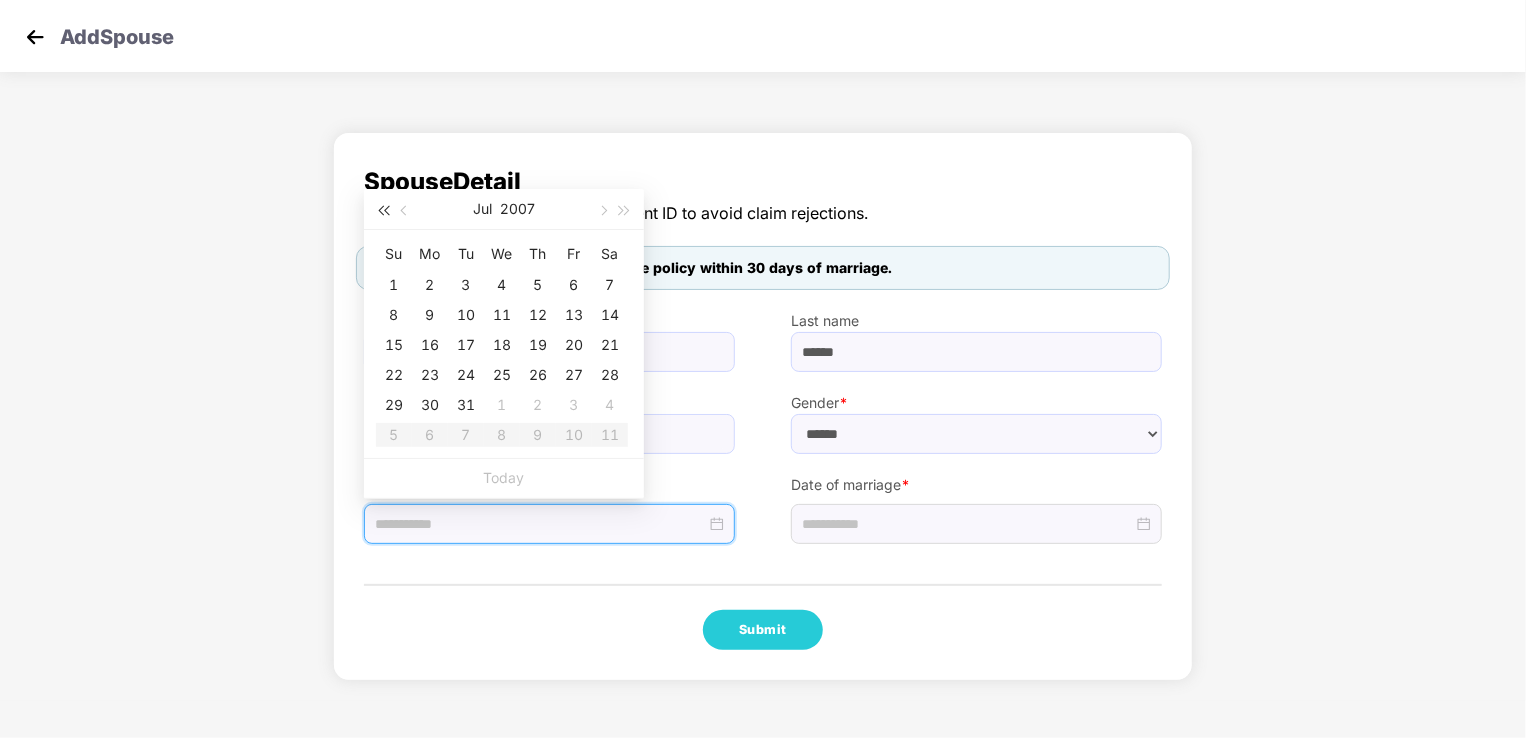 click at bounding box center [383, 209] 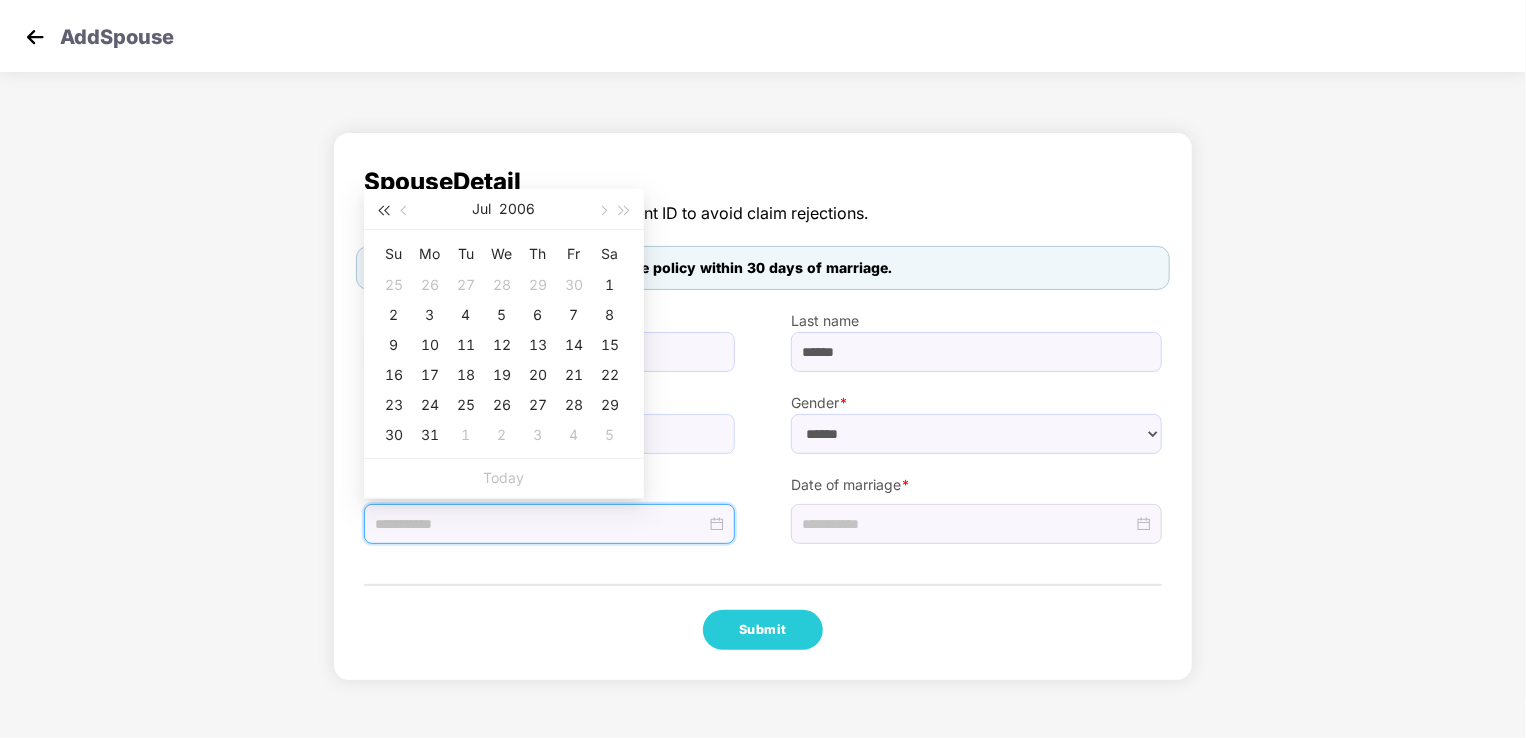 click at bounding box center (383, 209) 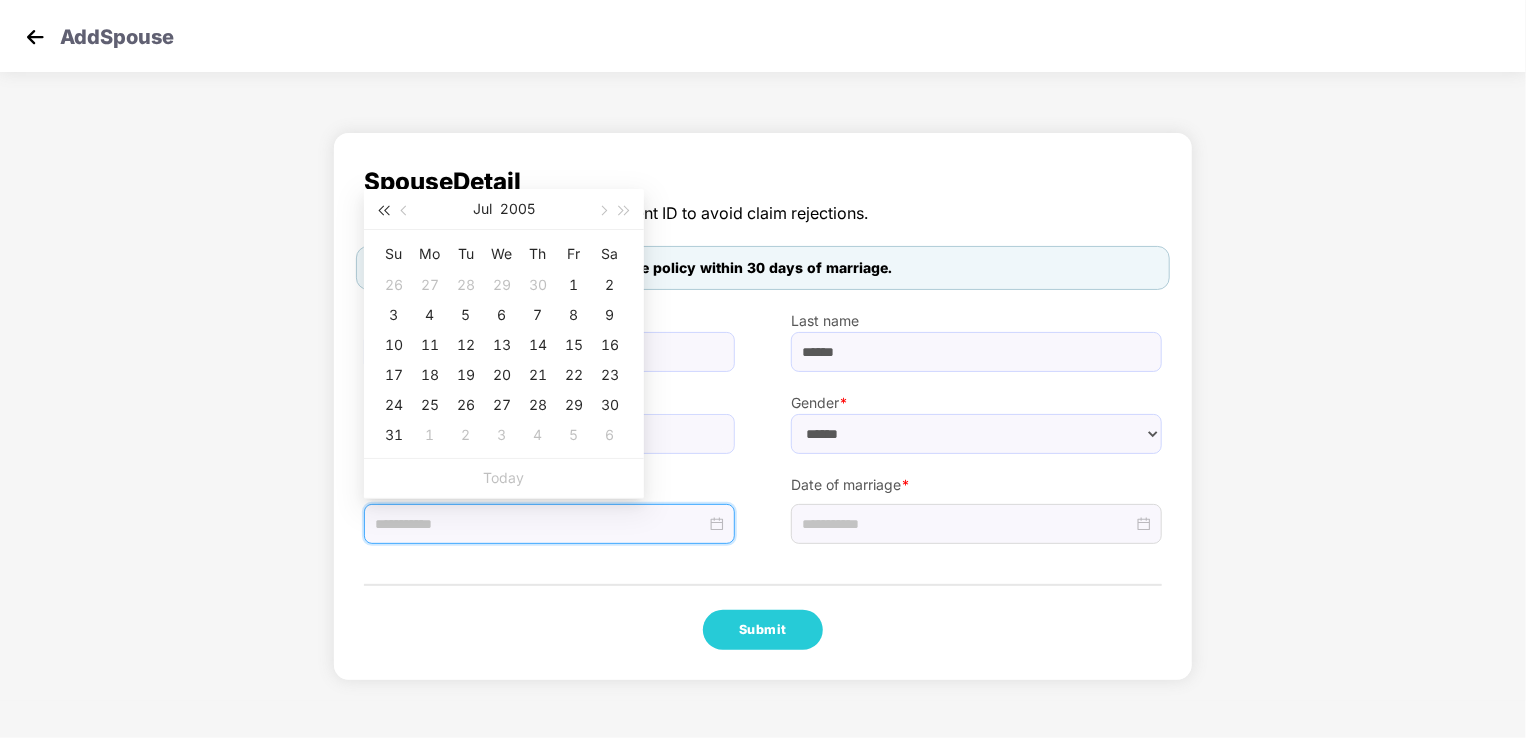 click at bounding box center [383, 209] 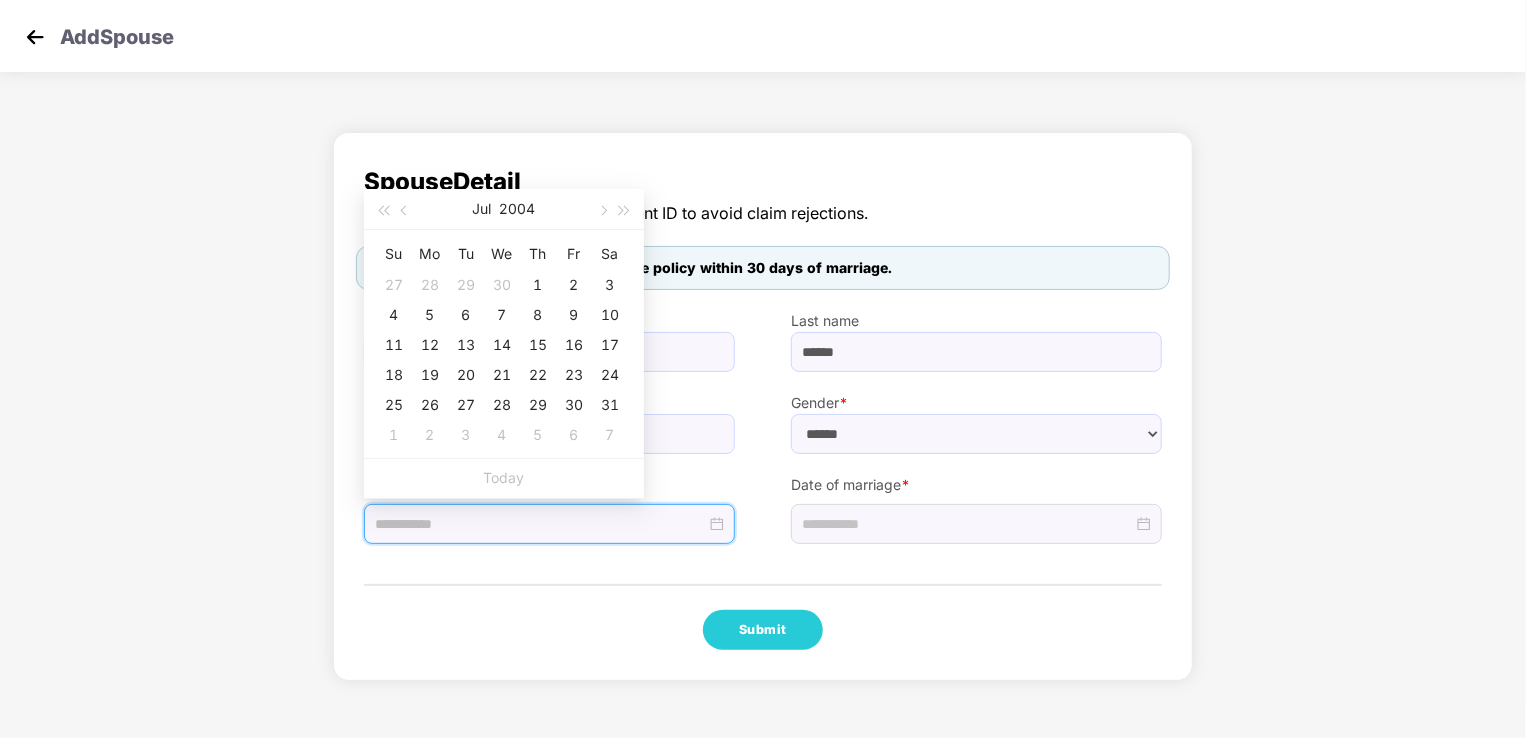 type on "**********" 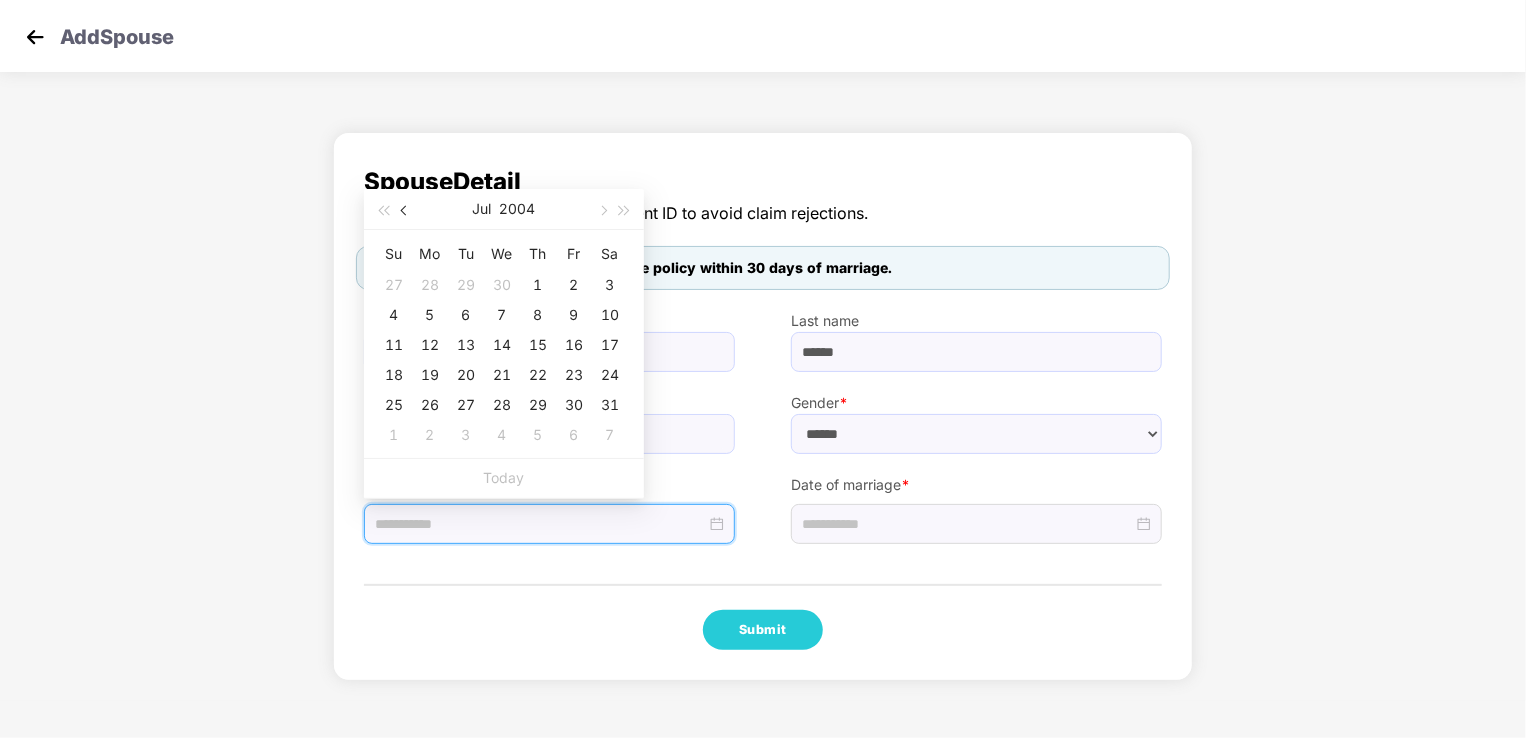 click at bounding box center [405, 209] 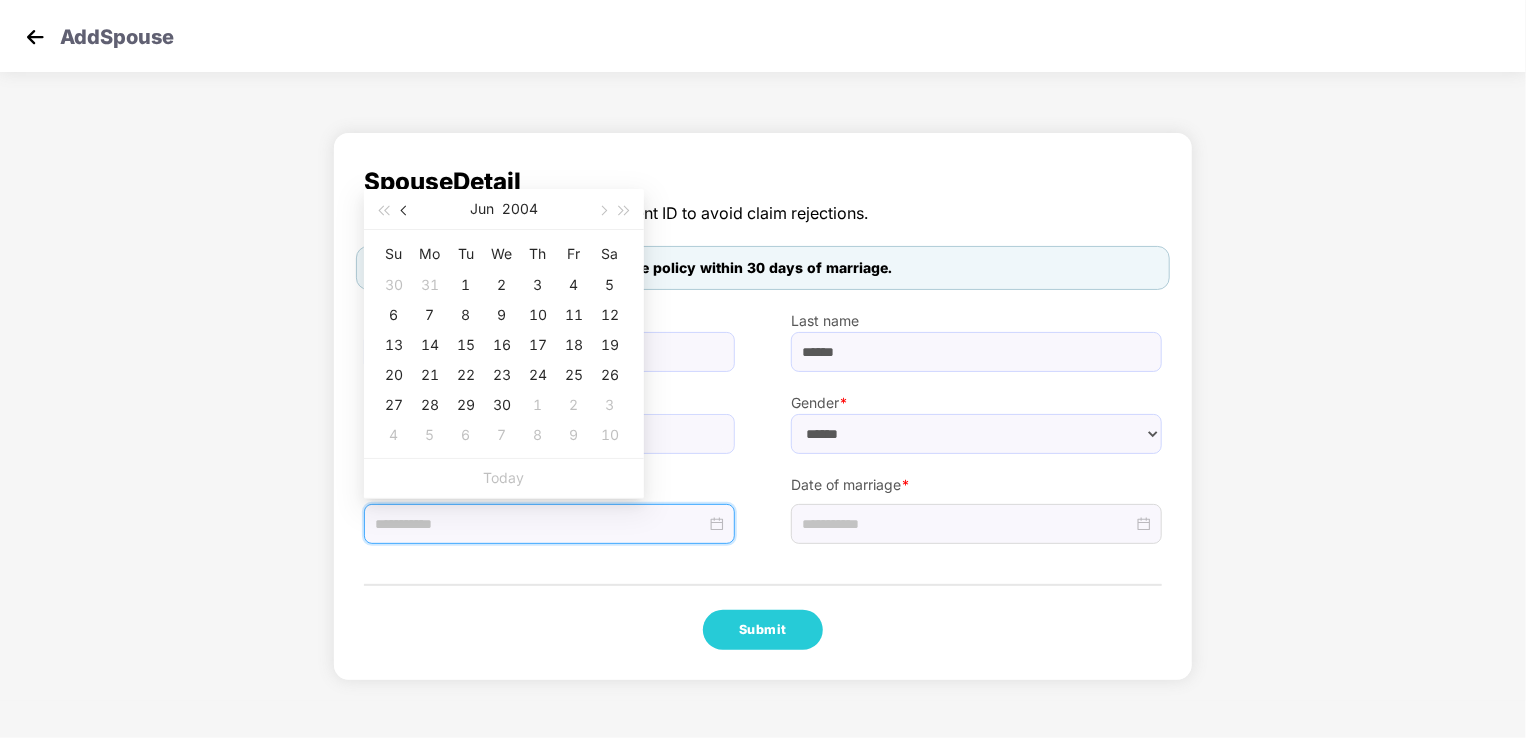 click at bounding box center (405, 209) 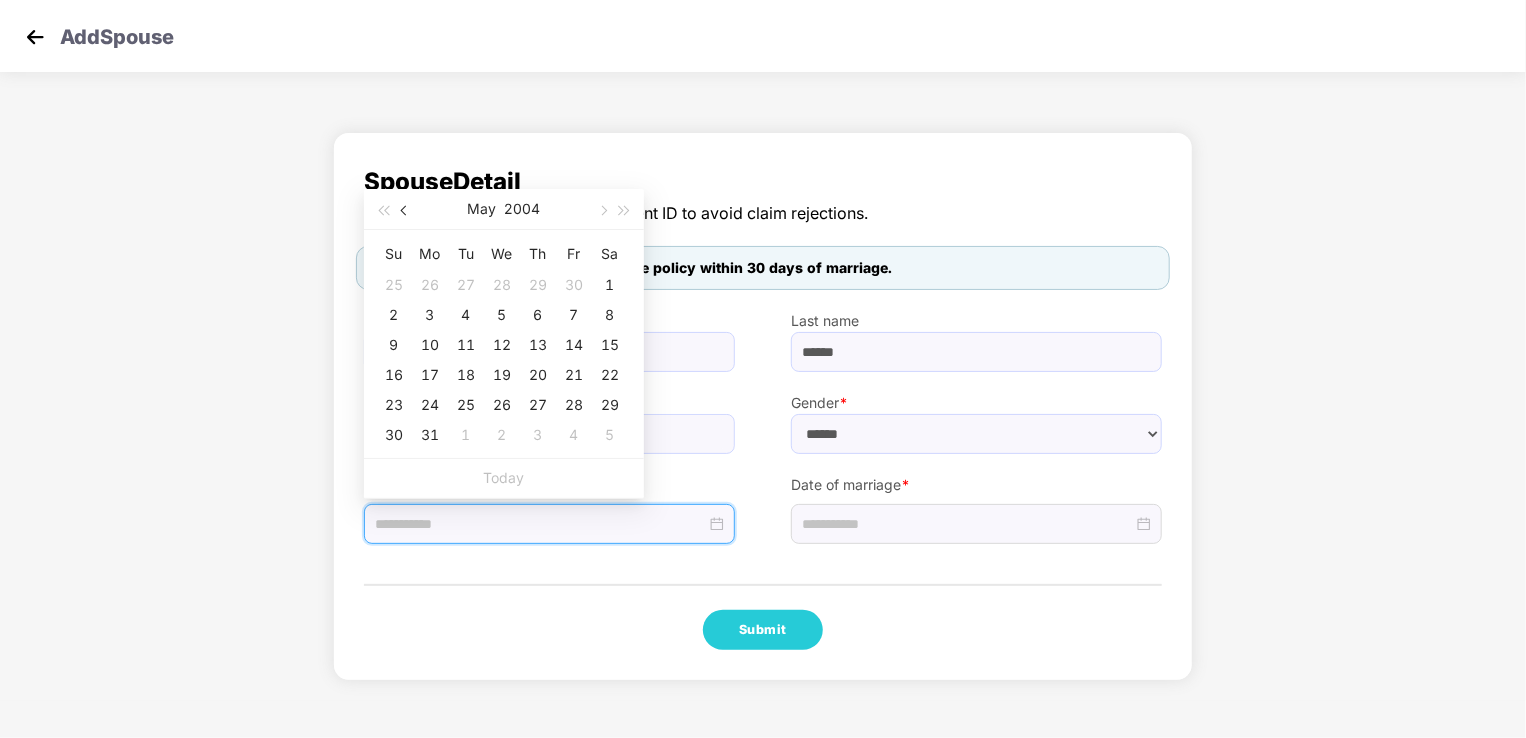 click at bounding box center (405, 209) 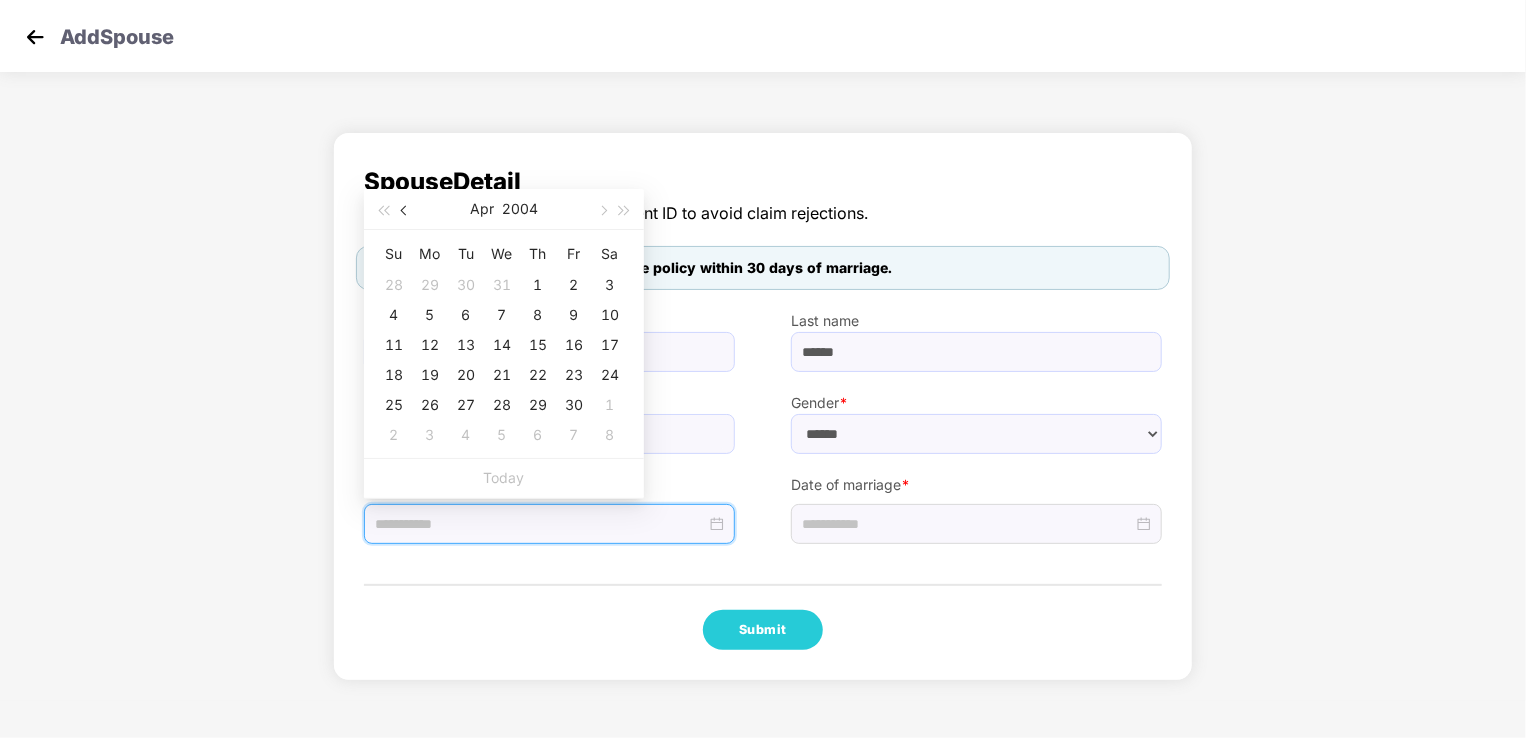 click at bounding box center [405, 209] 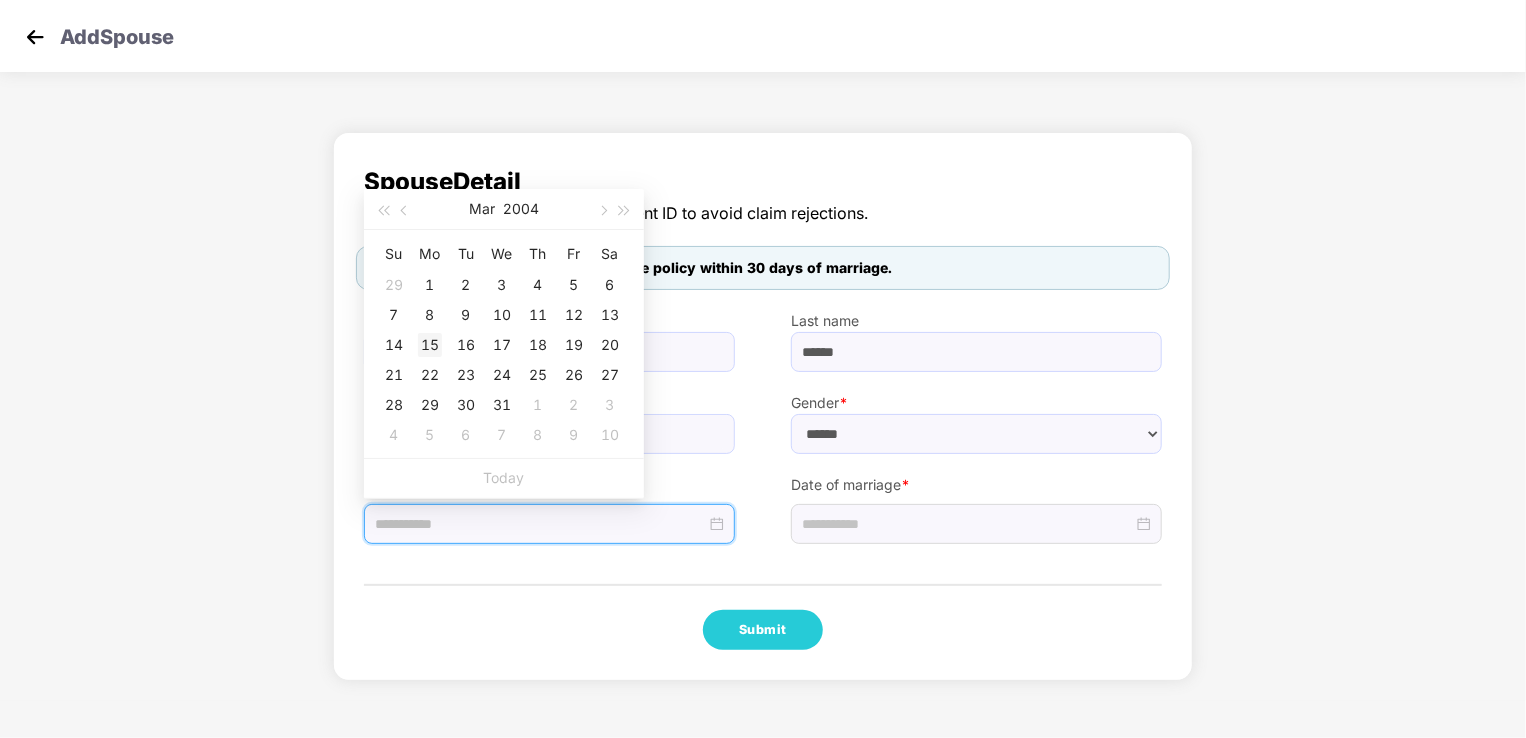 type on "**********" 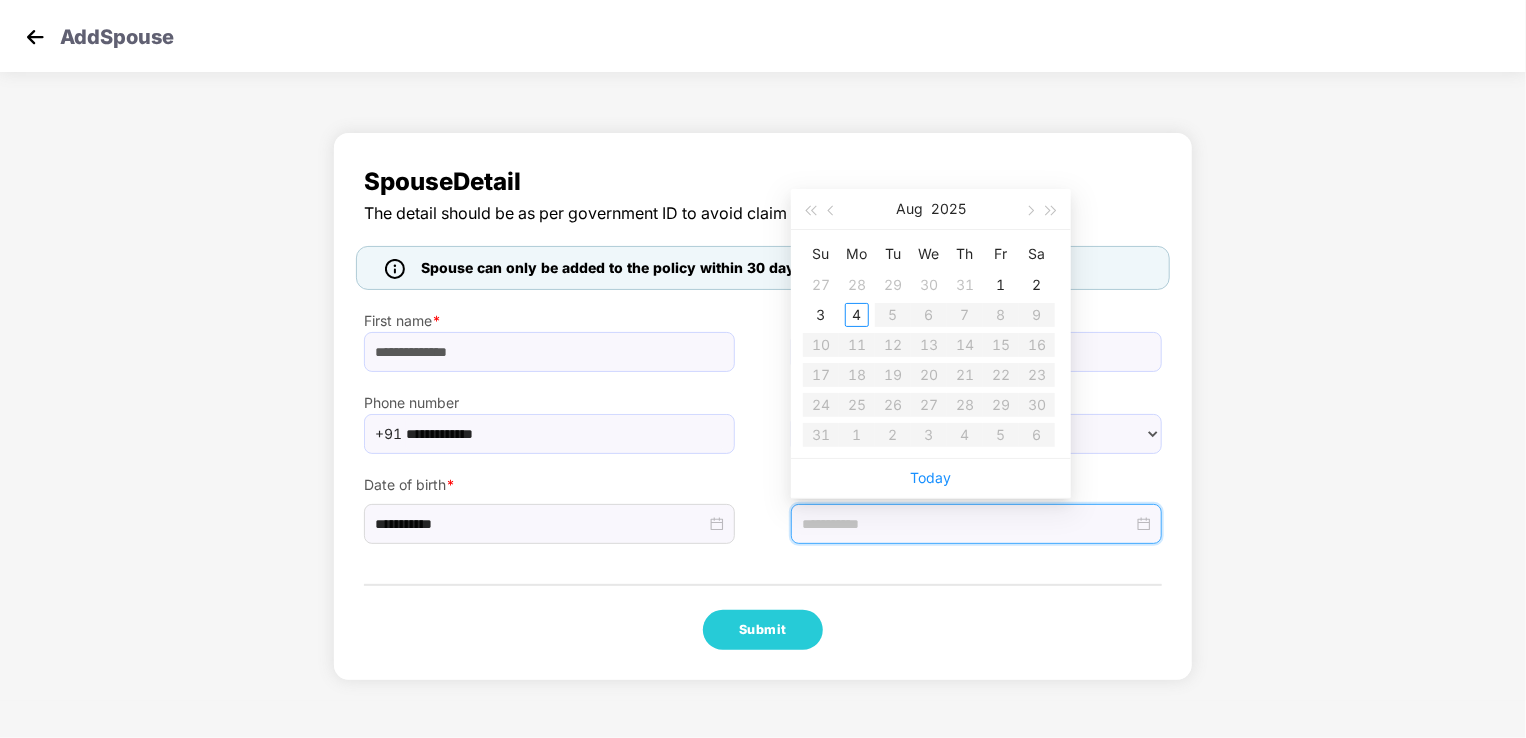 click at bounding box center [967, 524] 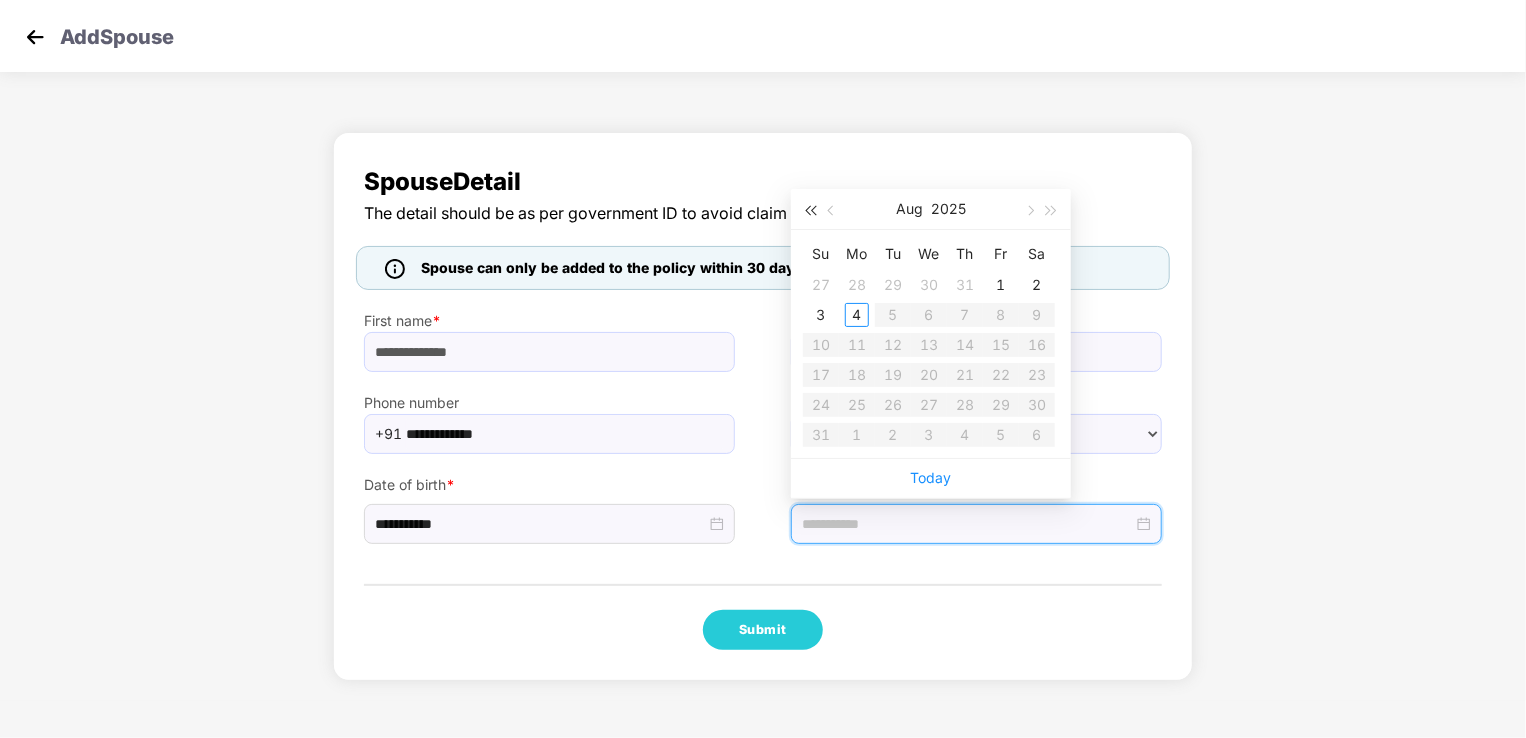 click at bounding box center (810, 209) 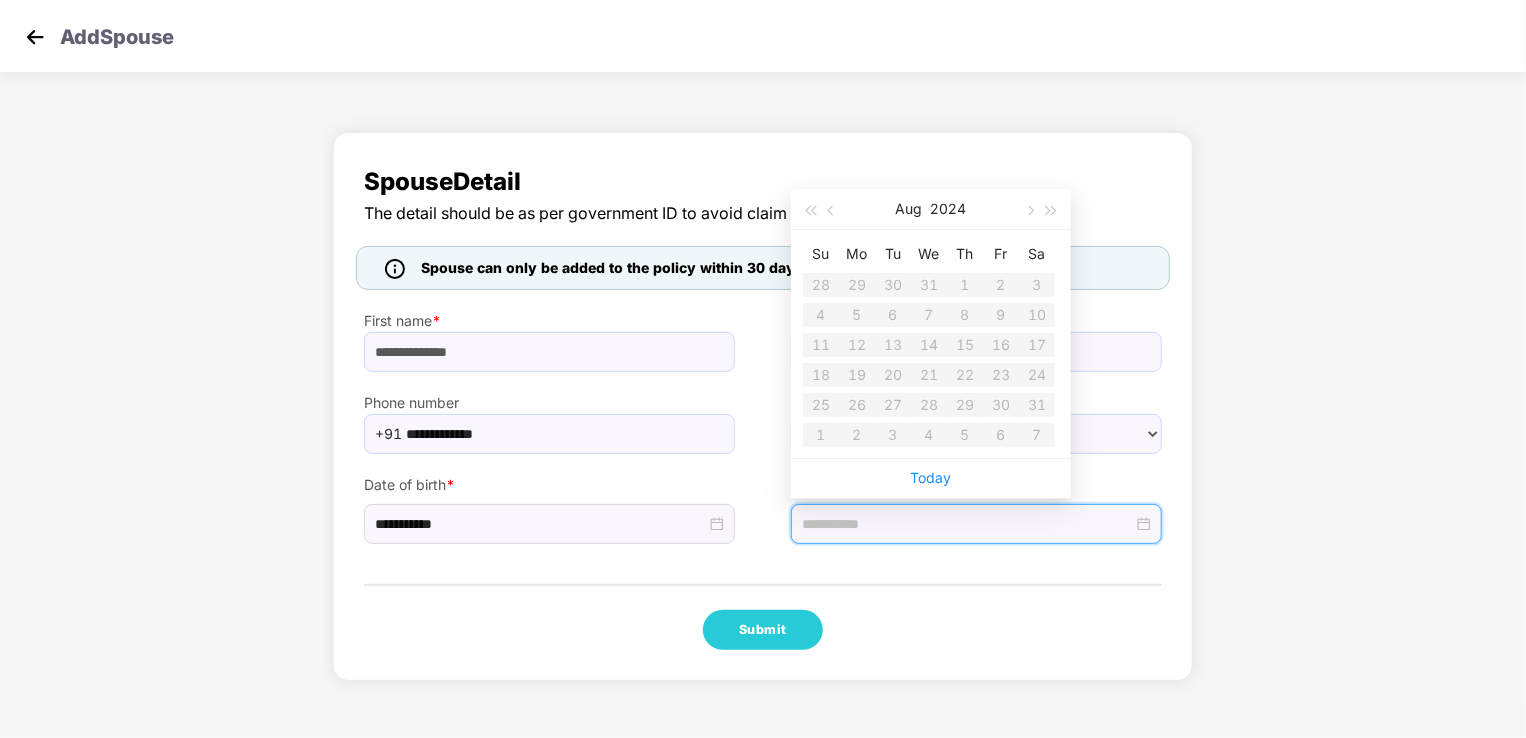 click on "Su Mo Tu We Th Fr Sa 28 29 30 31 1 2 3 4 5 6 7 8 9 10 11 12 13 14 15 16 17 18 19 20 21 22 23 24 25 26 27 28 29 30 31 1 2 3 4 5 6 7" at bounding box center (929, 344) 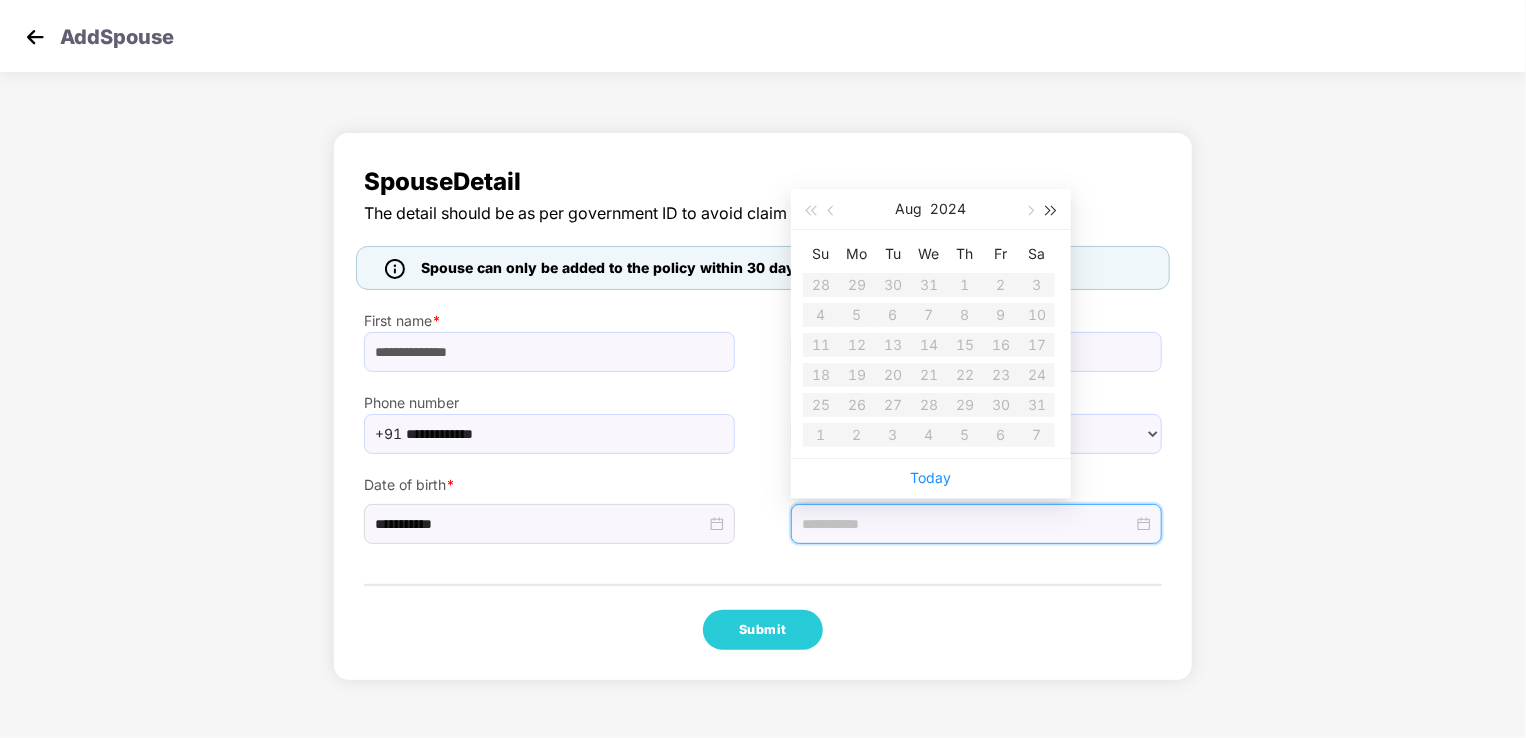 click at bounding box center (1052, 209) 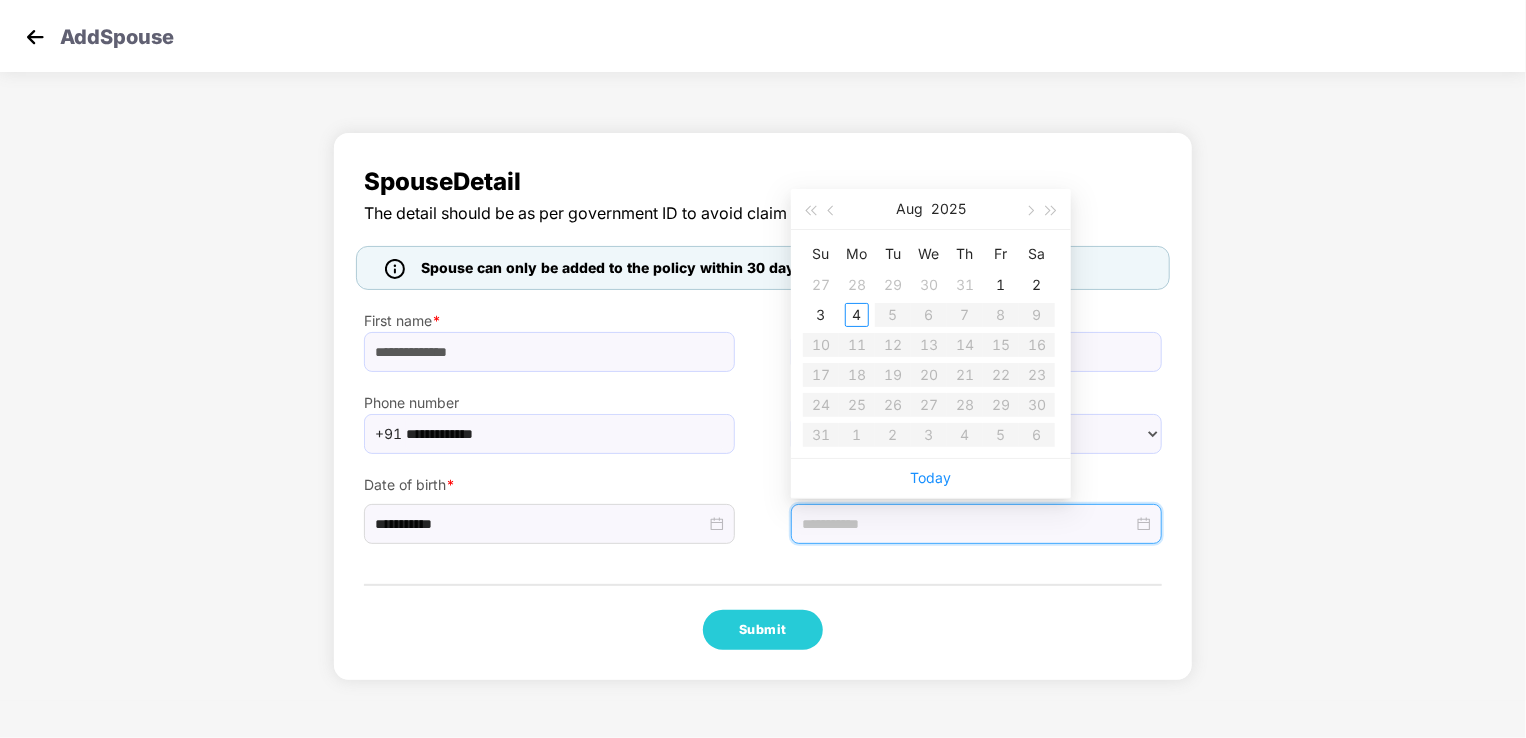 type on "**********" 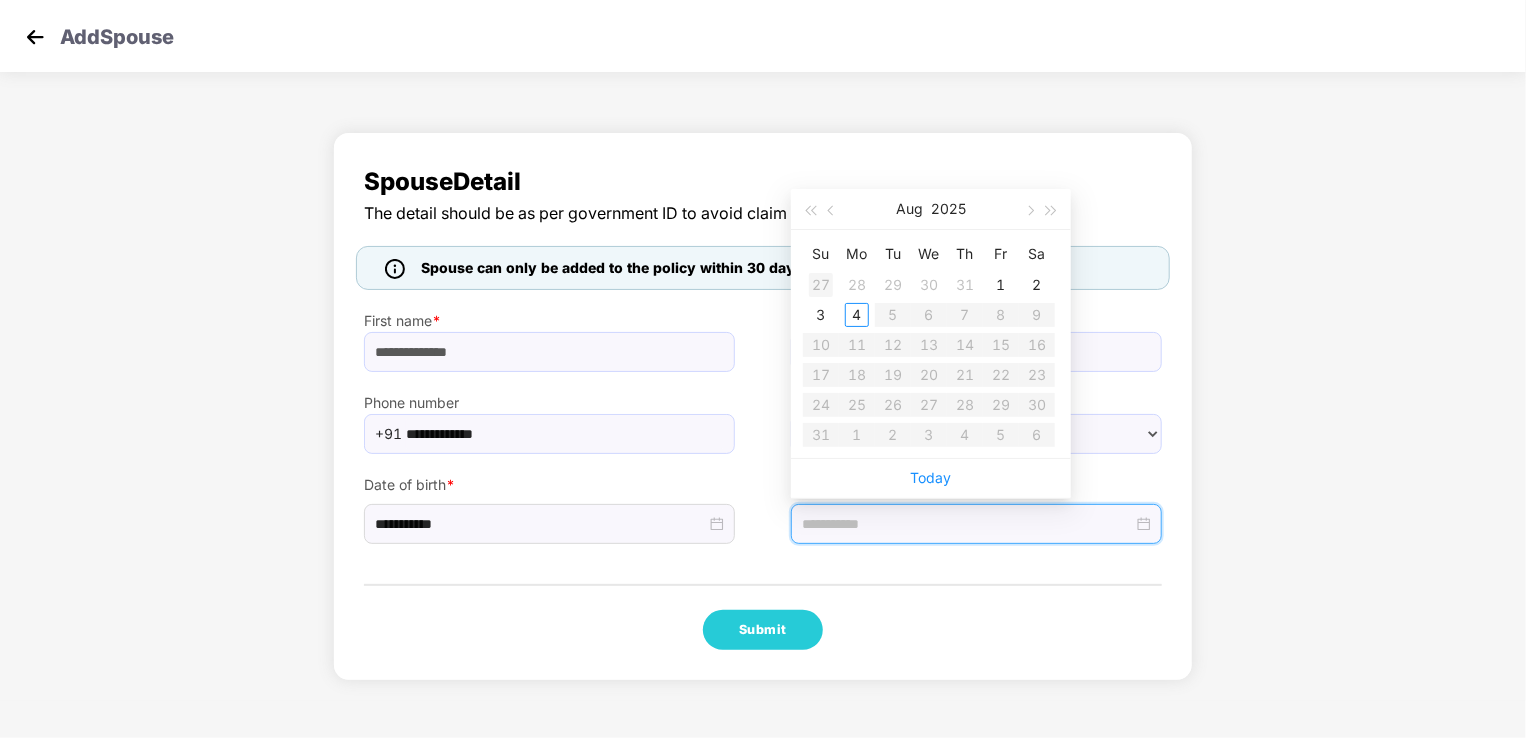 type on "**********" 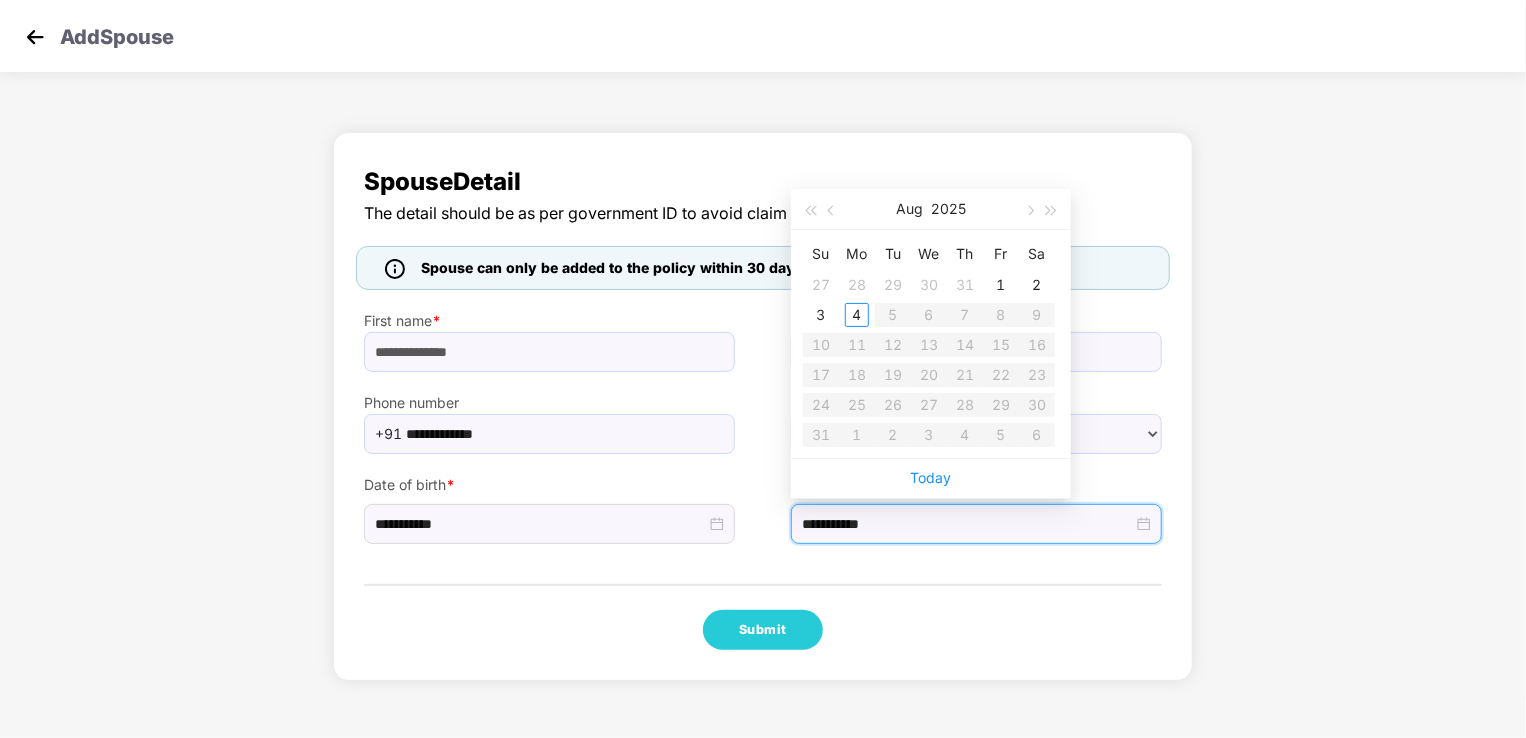 type on "**********" 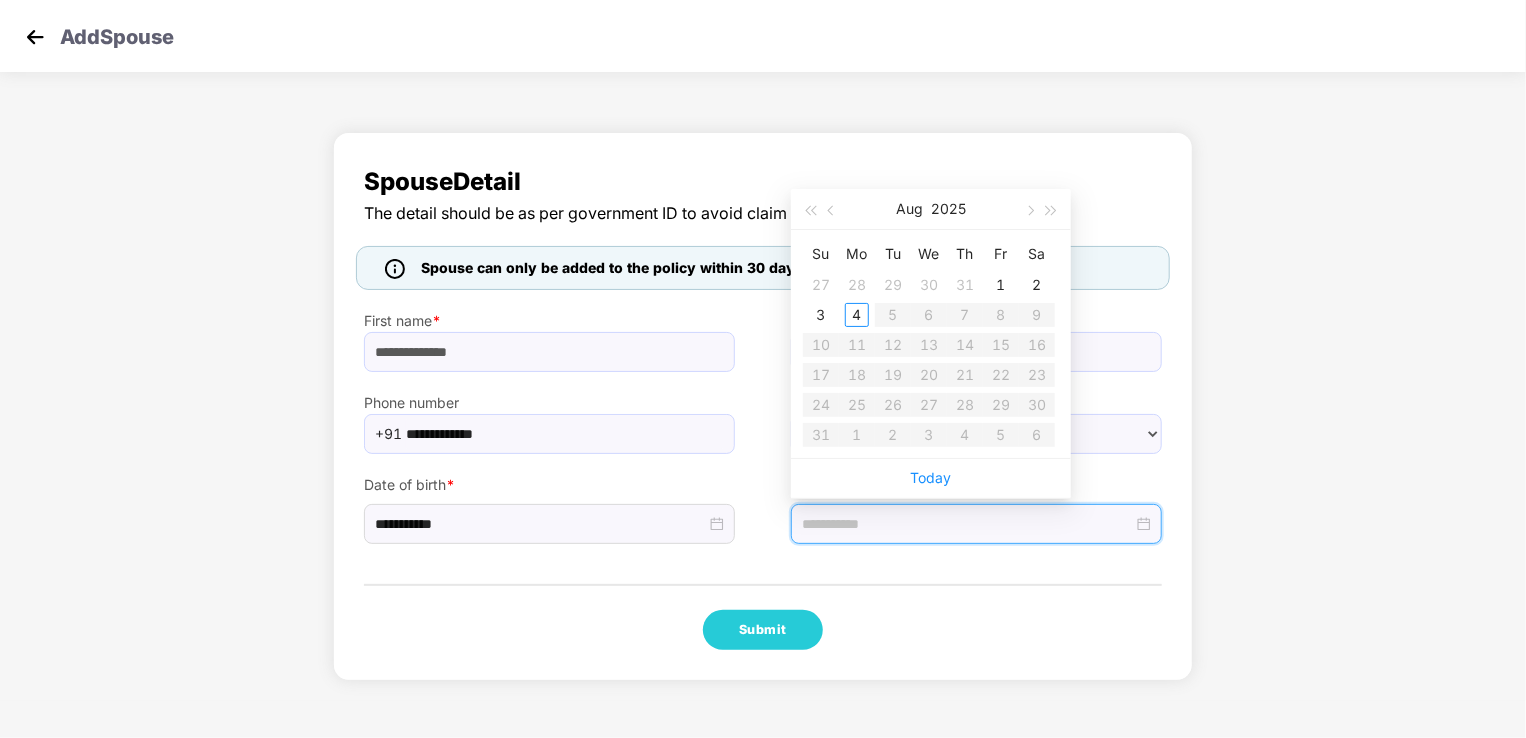 click at bounding box center [967, 524] 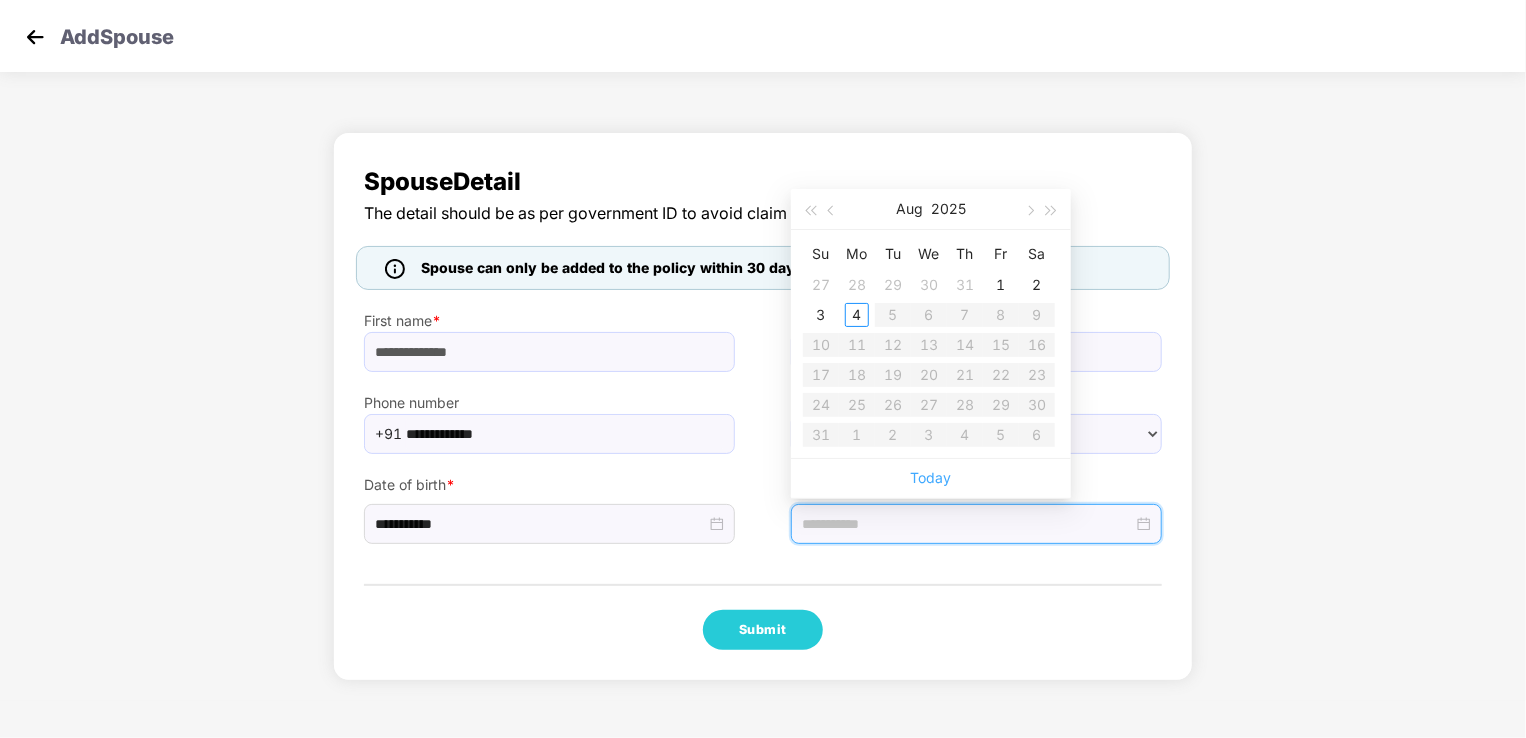 click on "Today" at bounding box center (931, 477) 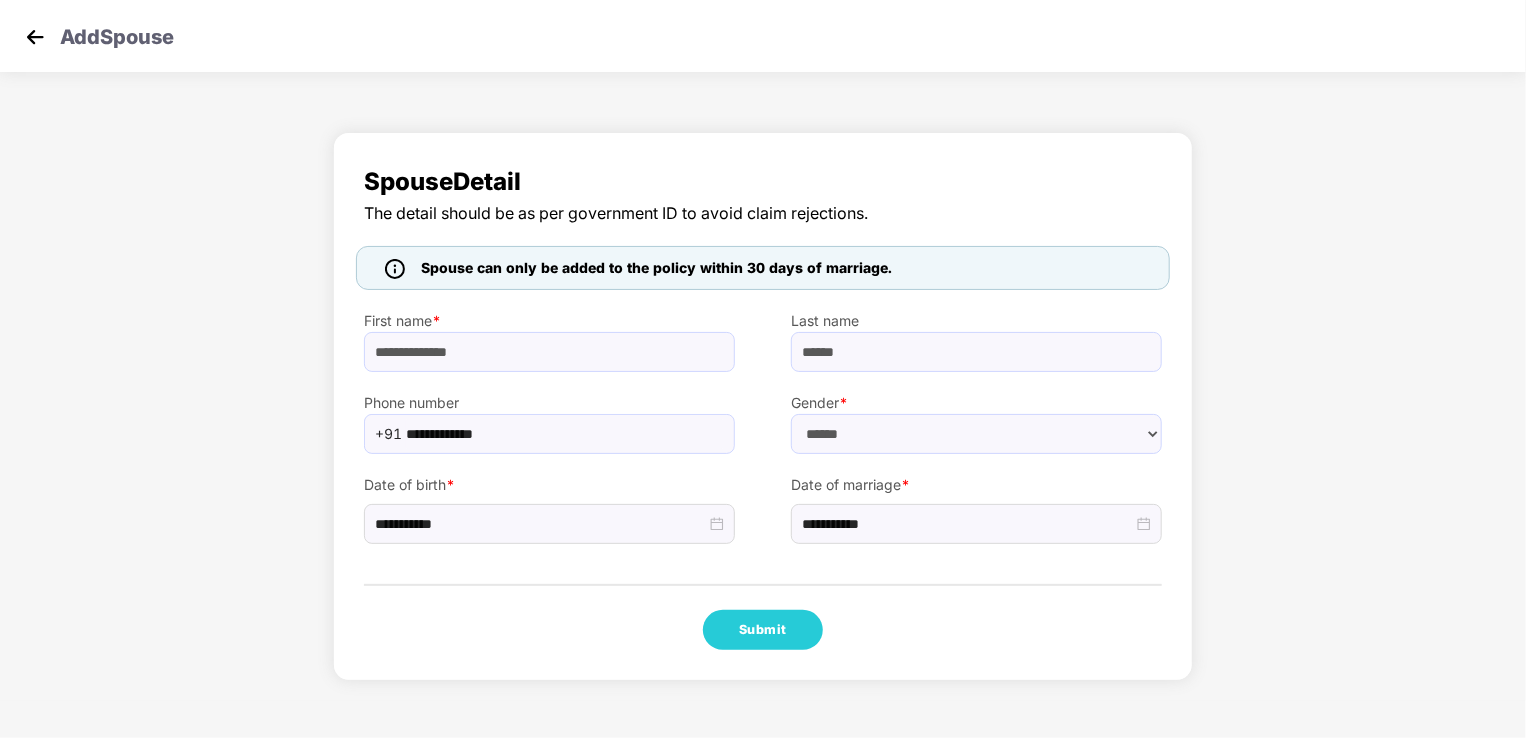click on "**********" at bounding box center [763, 406] 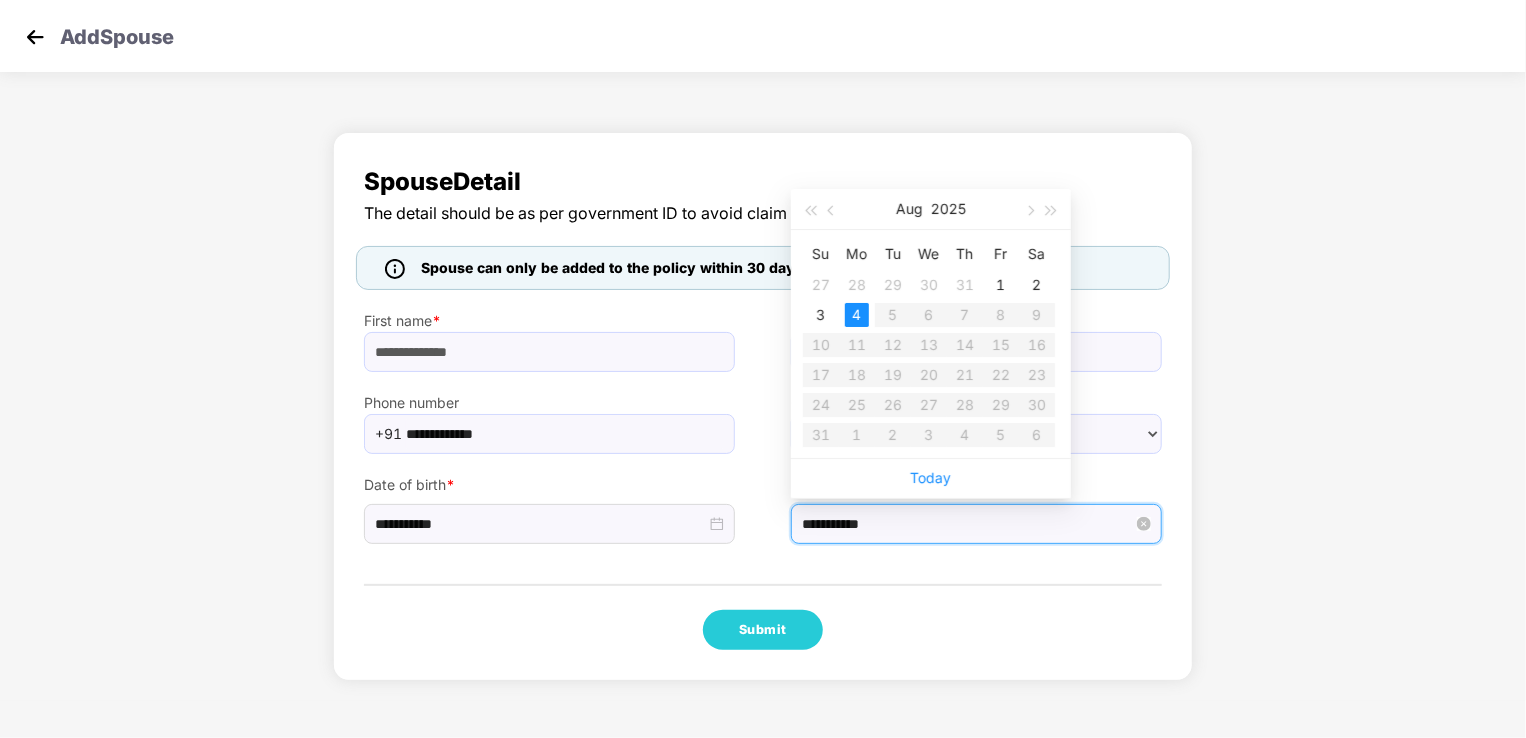 click on "**********" at bounding box center (967, 524) 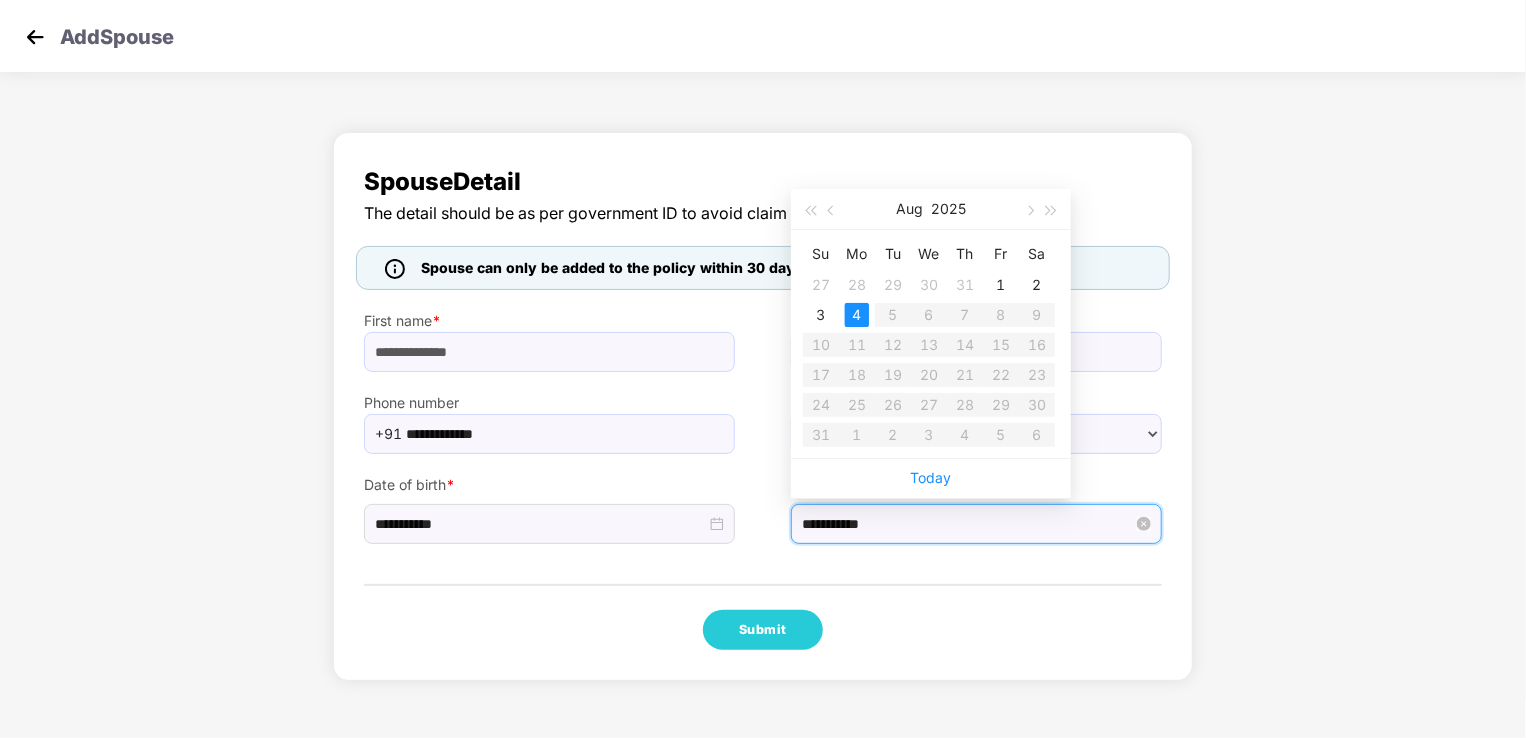drag, startPoint x: 910, startPoint y: 534, endPoint x: 924, endPoint y: 524, distance: 17.20465 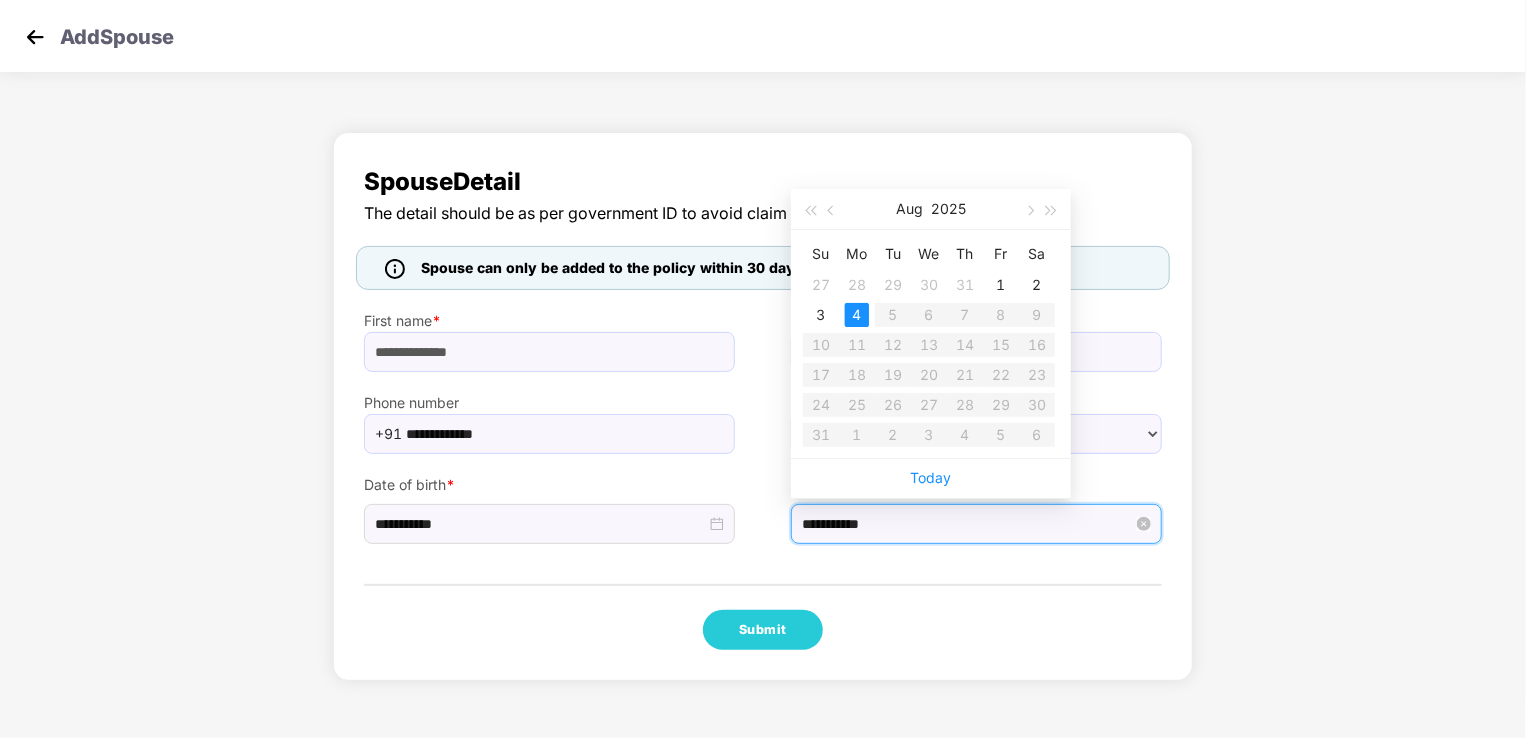 click on "**********" at bounding box center [967, 524] 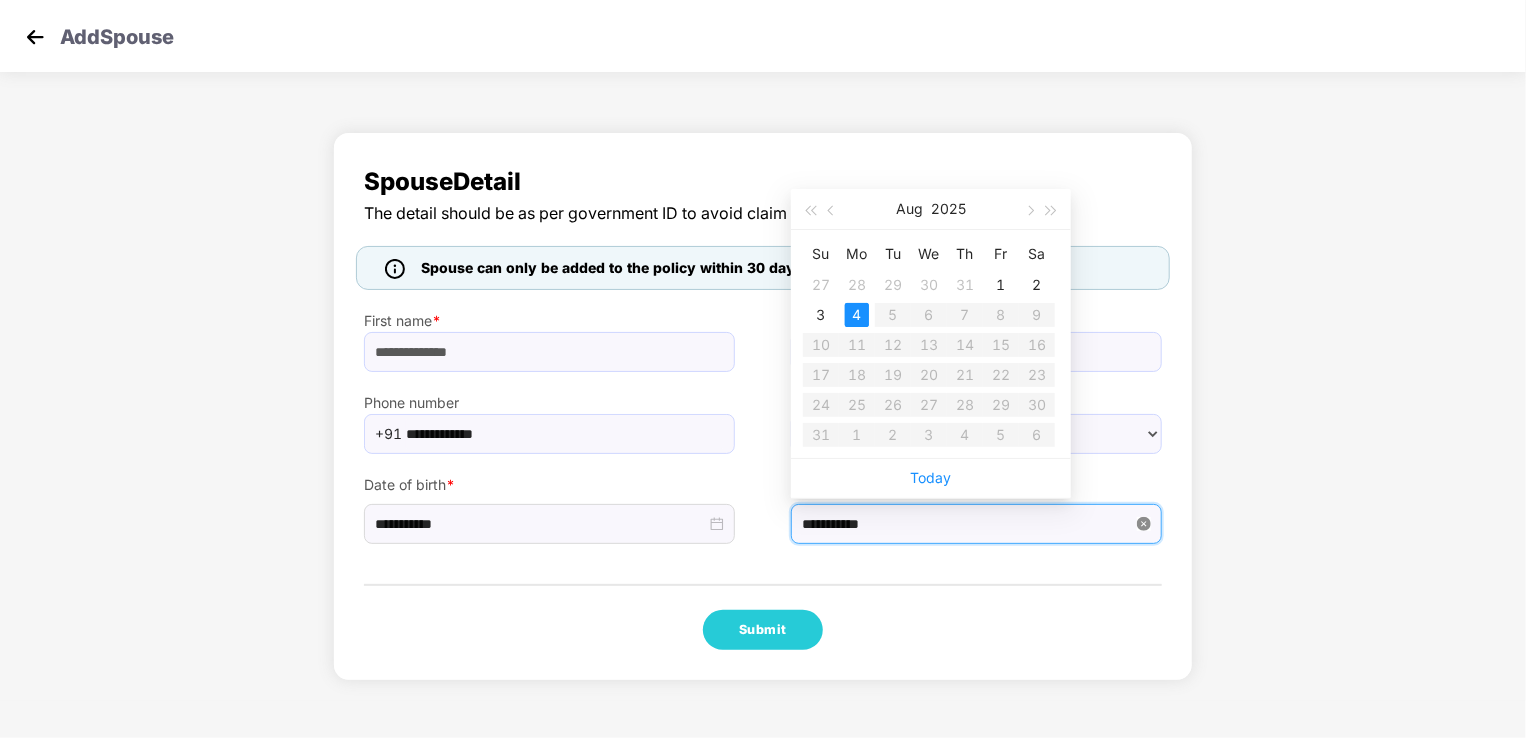 type 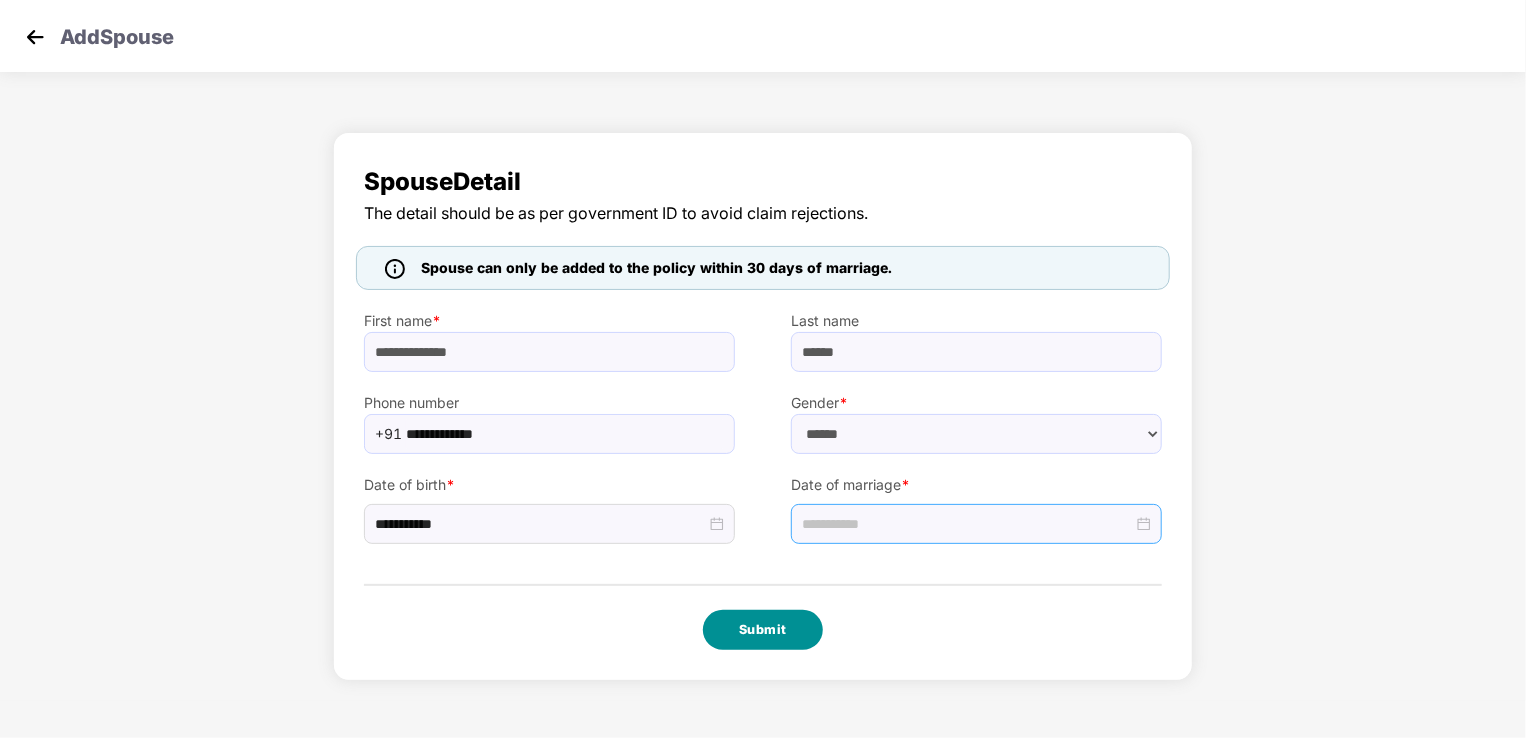 click on "Submit" at bounding box center [763, 630] 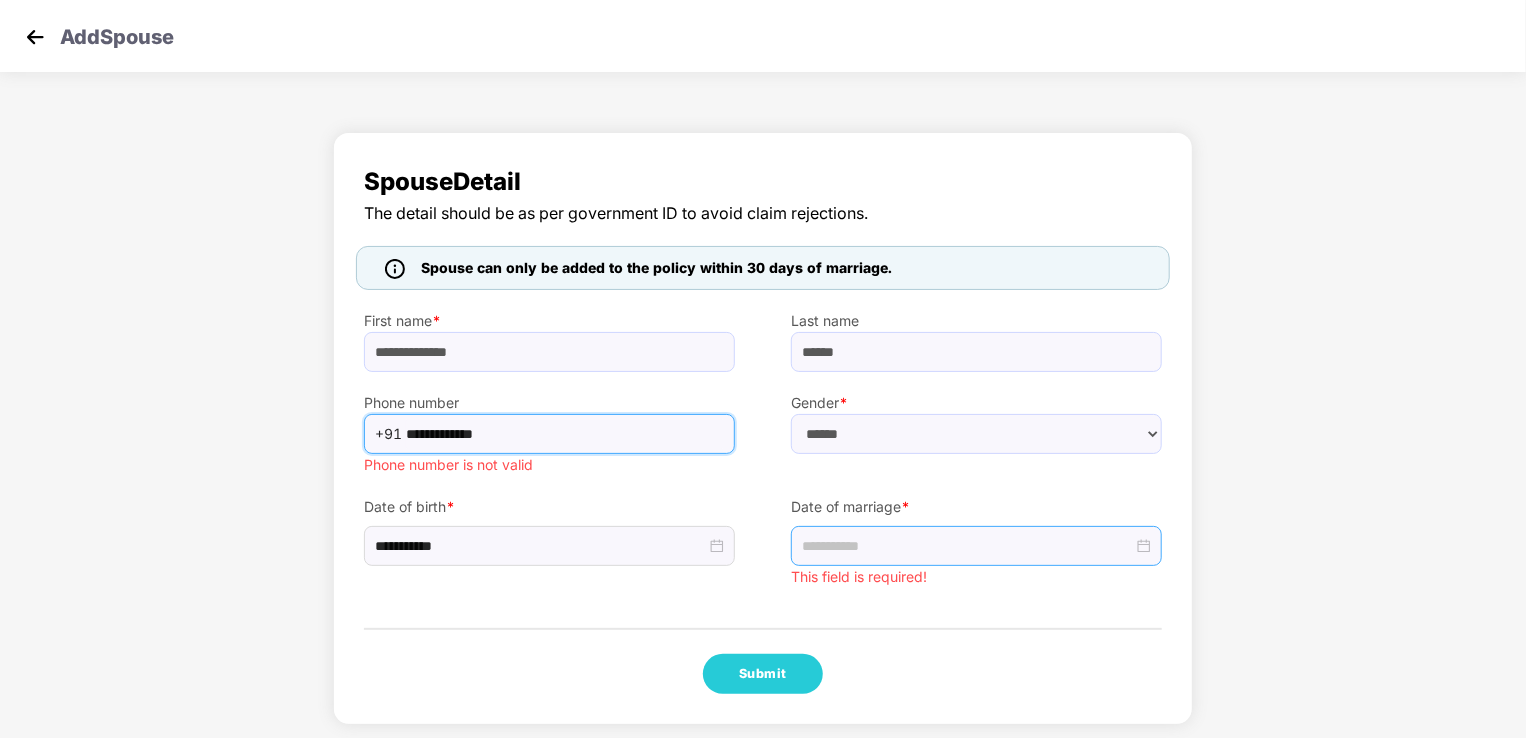 click on "**********" at bounding box center [564, 434] 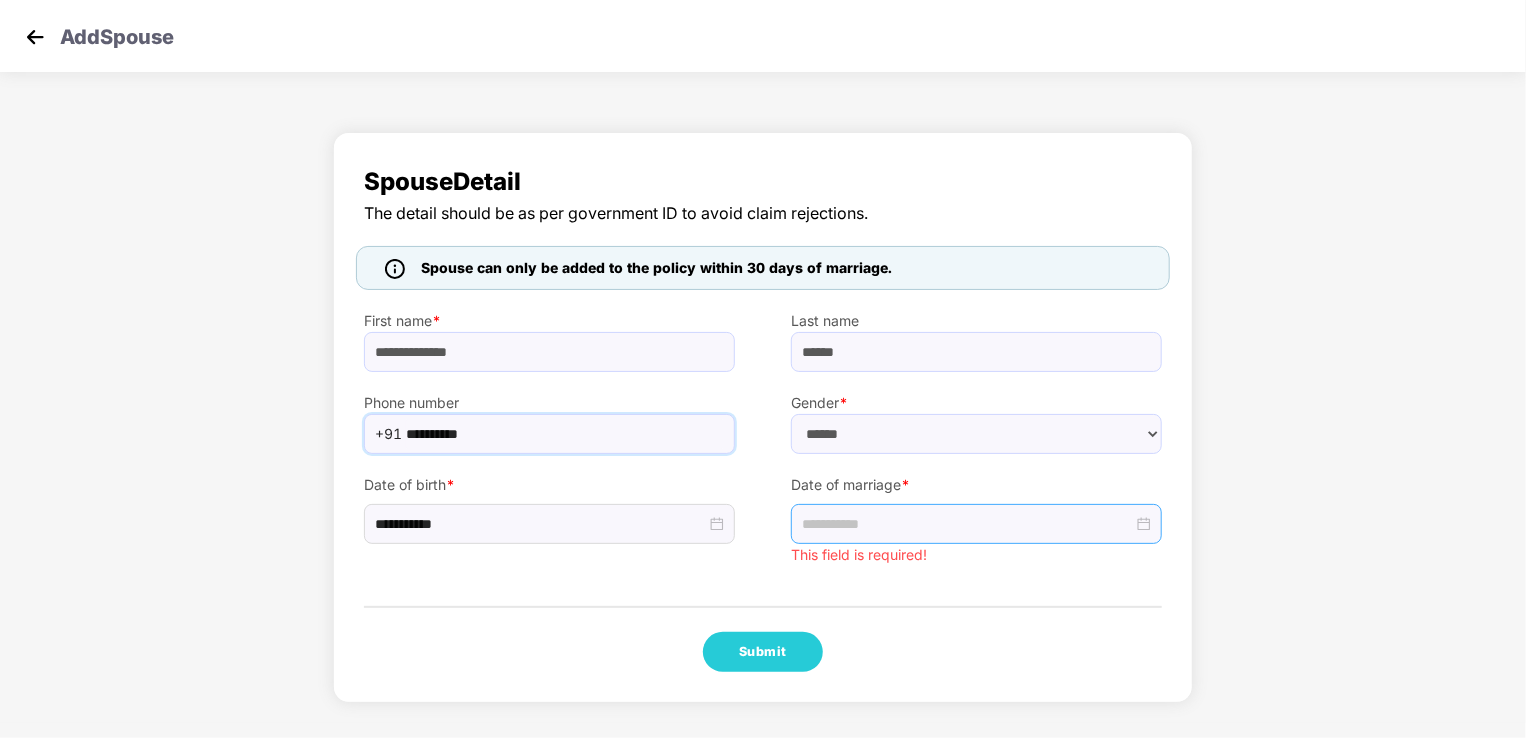 type on "**********" 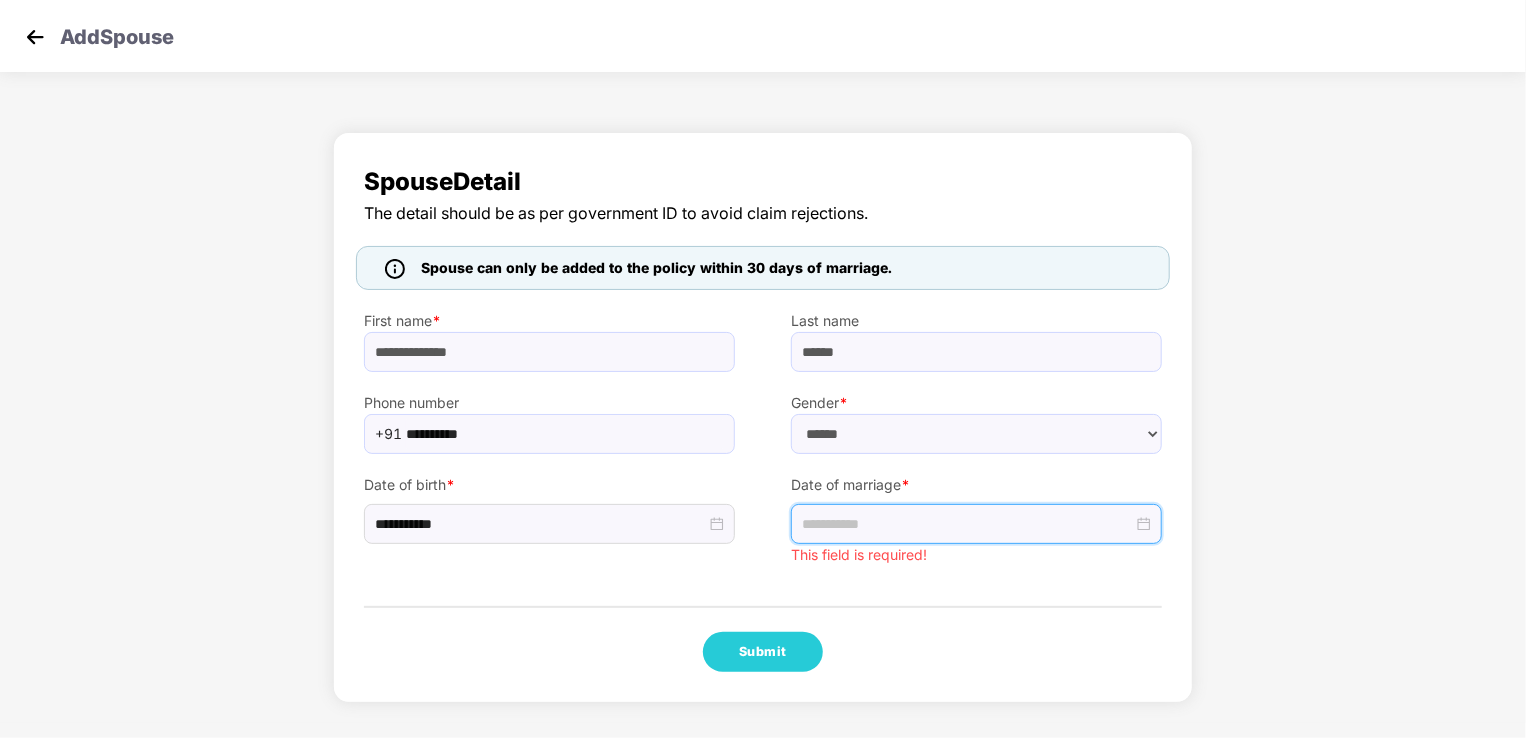 click at bounding box center [967, 524] 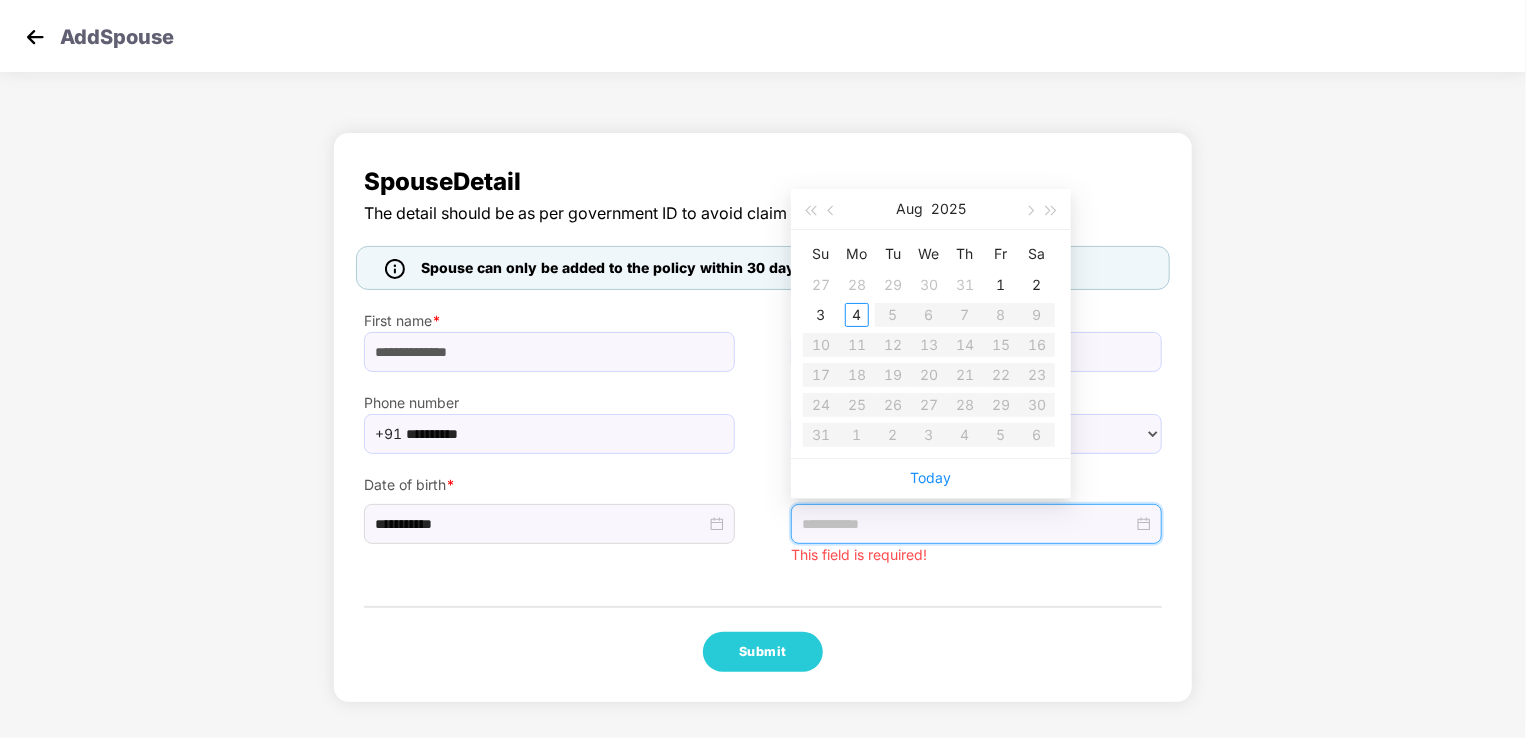click at bounding box center [967, 524] 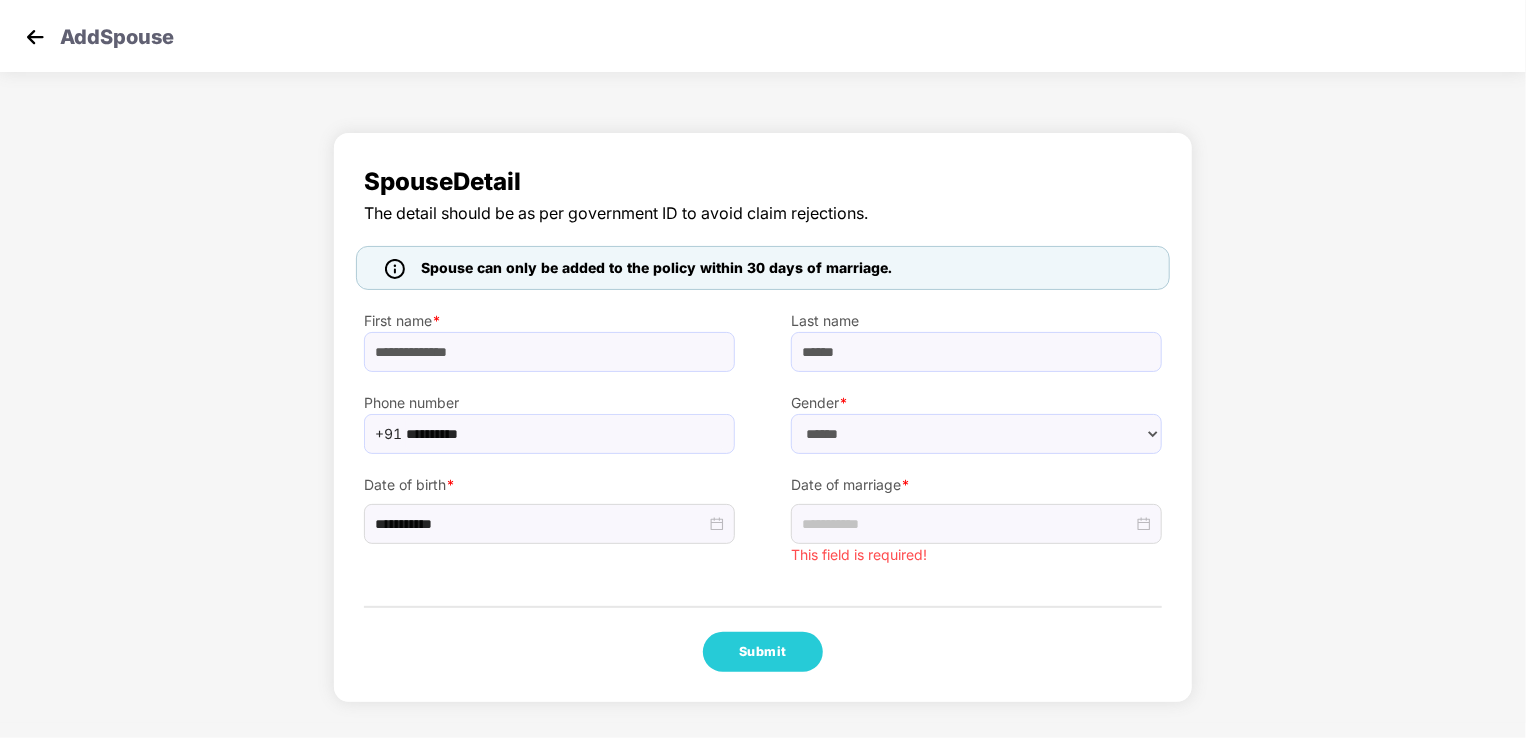 click on "**********" at bounding box center [763, 417] 